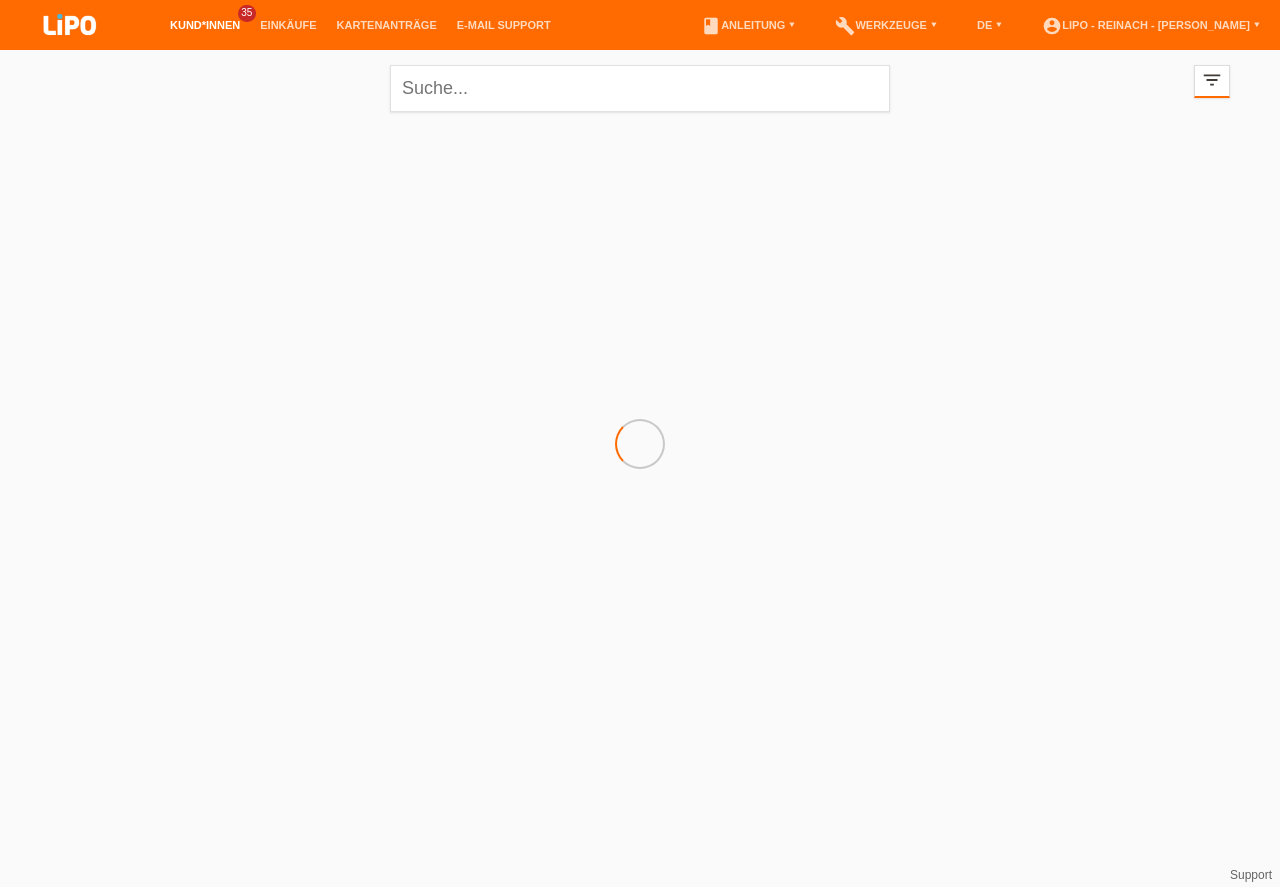 scroll, scrollTop: 0, scrollLeft: 0, axis: both 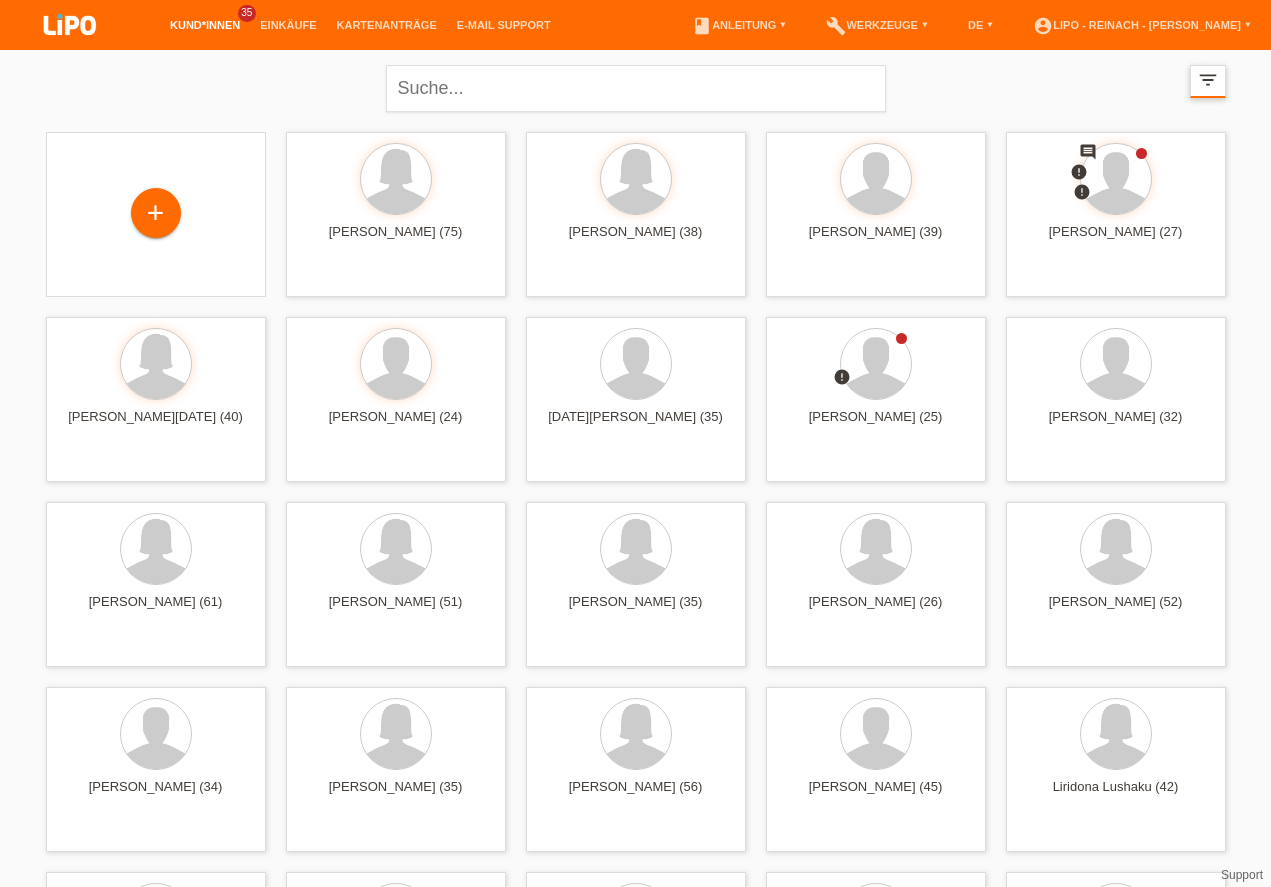 click on "filter_list" at bounding box center (1208, 80) 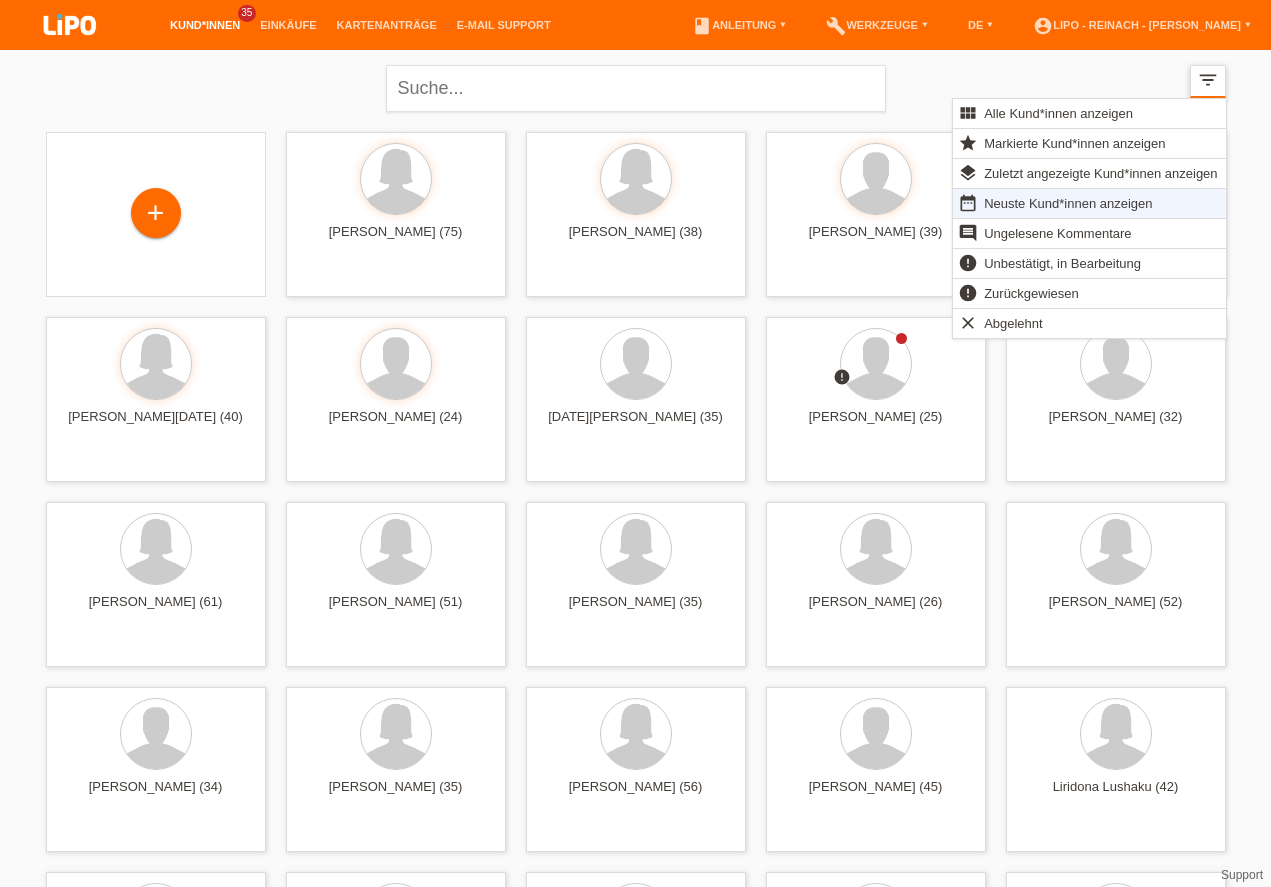 click on "filter_list" at bounding box center [1208, 80] 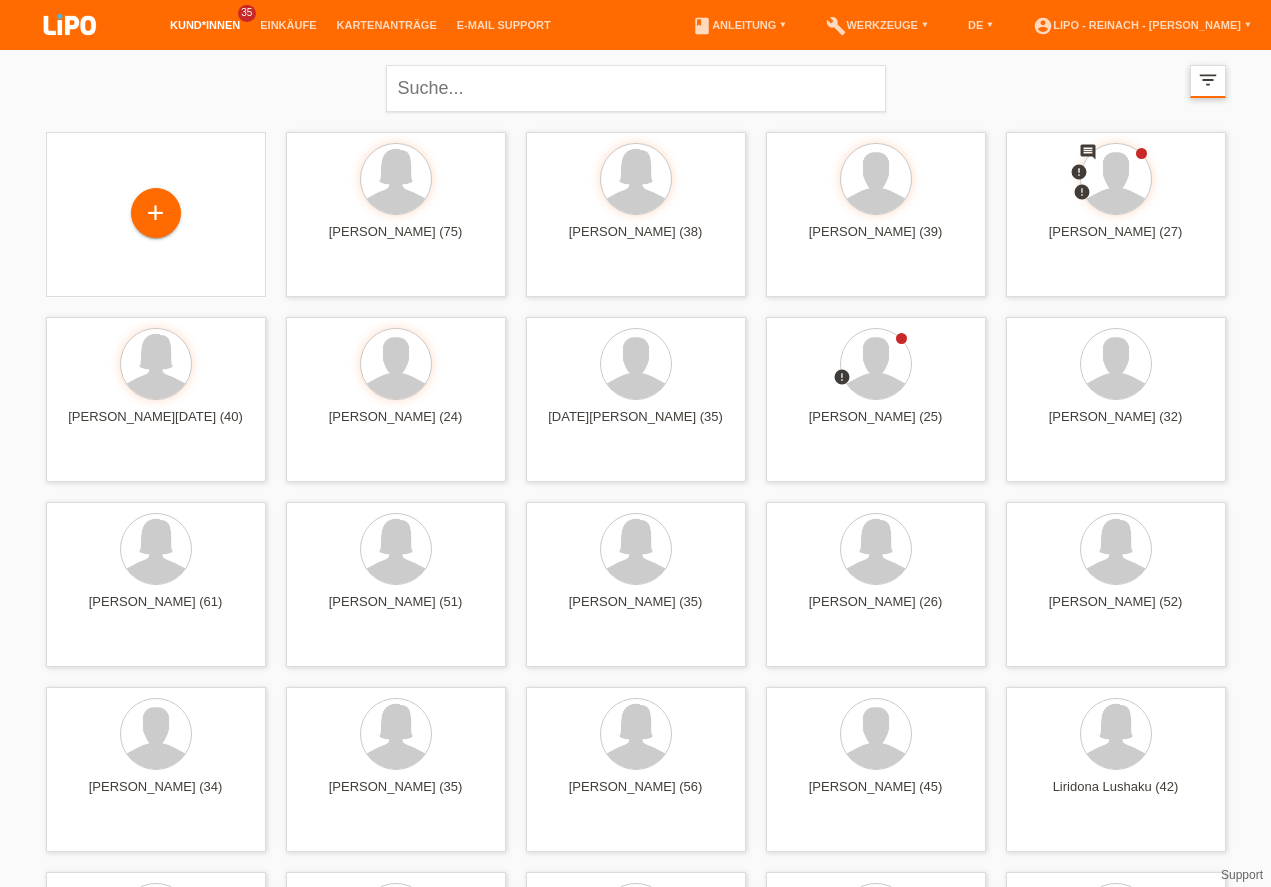 click on "filter_list" at bounding box center [1208, 80] 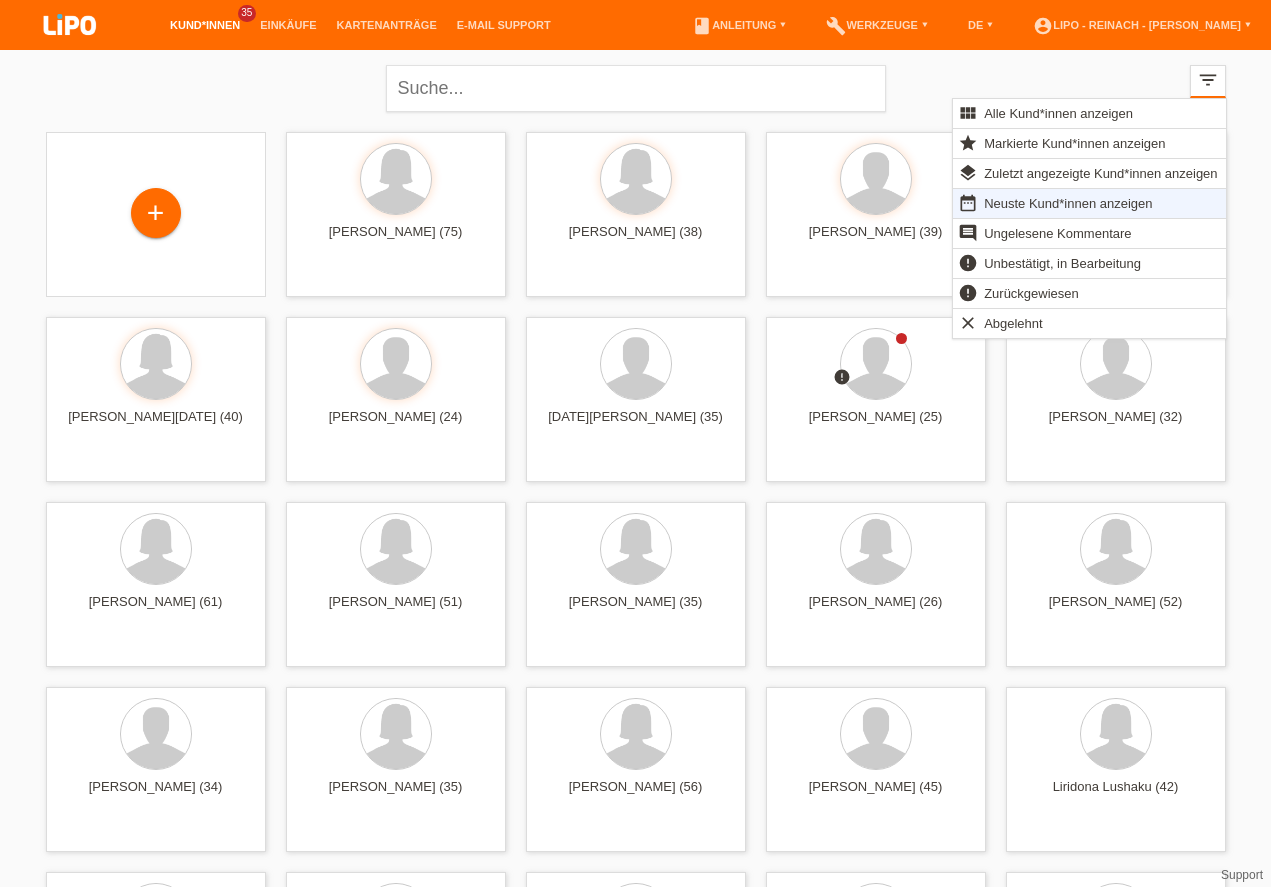 click on "Neuste Kund*innen anzeigen" at bounding box center [1068, 203] 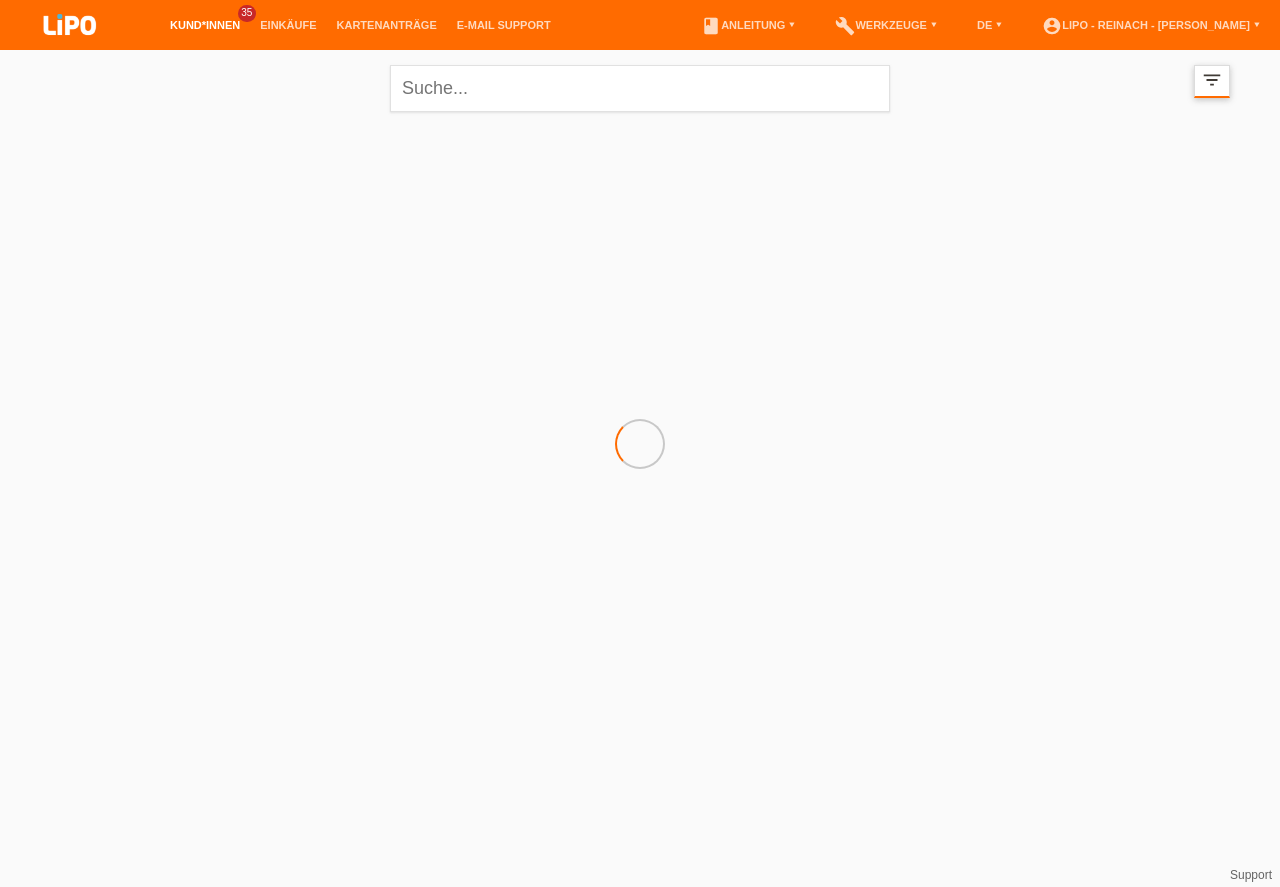 click on "filter_list" at bounding box center (1212, 80) 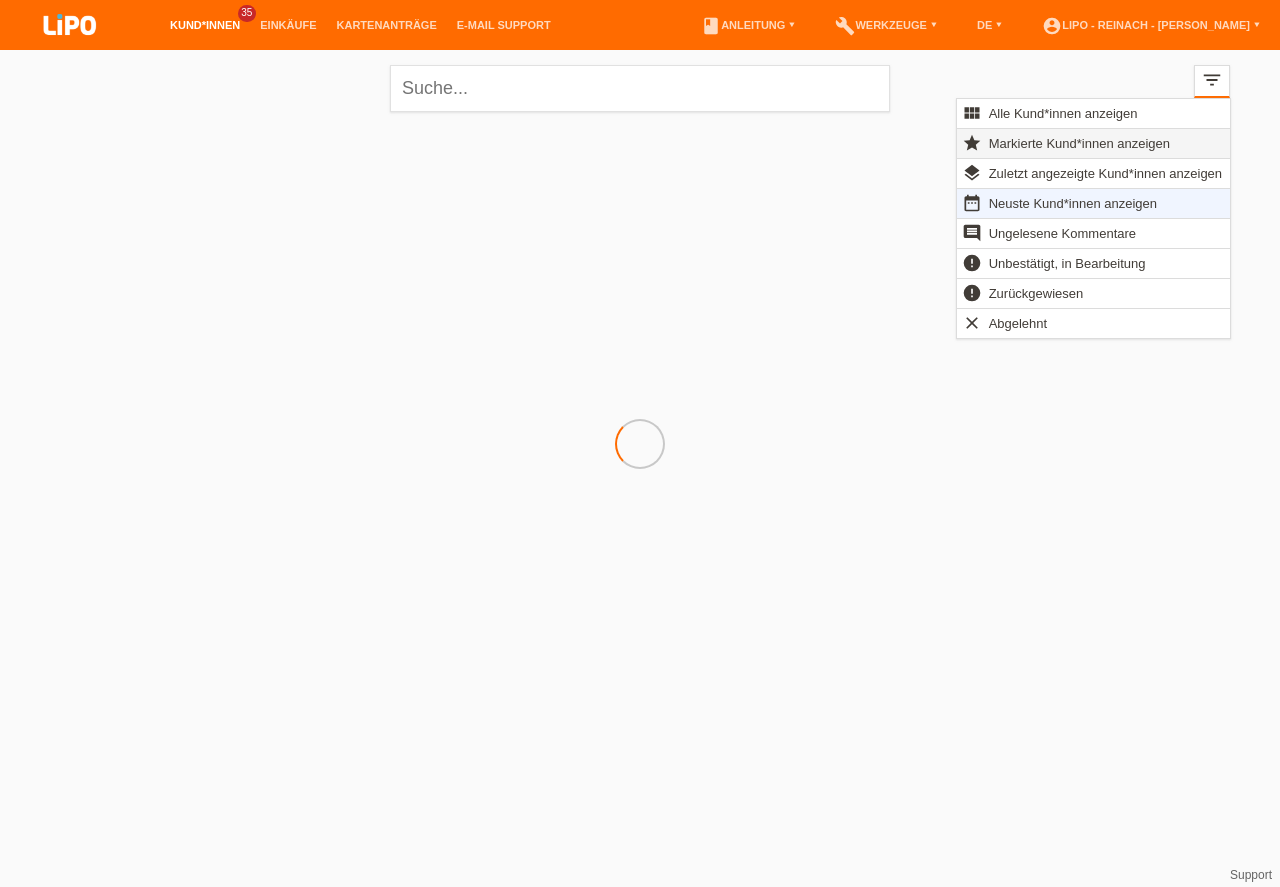 click on "Markierte Kund*innen anzeigen" at bounding box center [1079, 143] 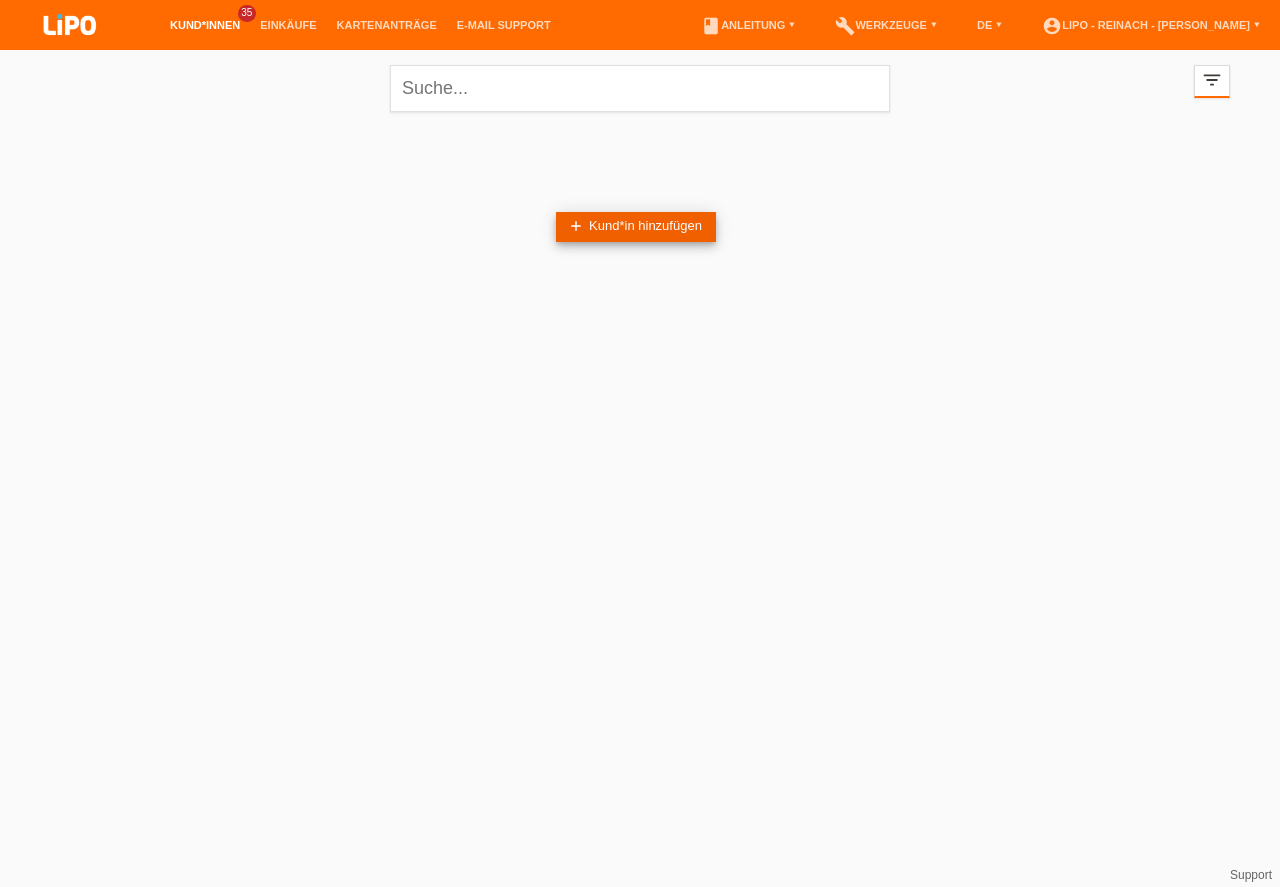 click on "add  Kund*in hinzufügen" at bounding box center (636, 227) 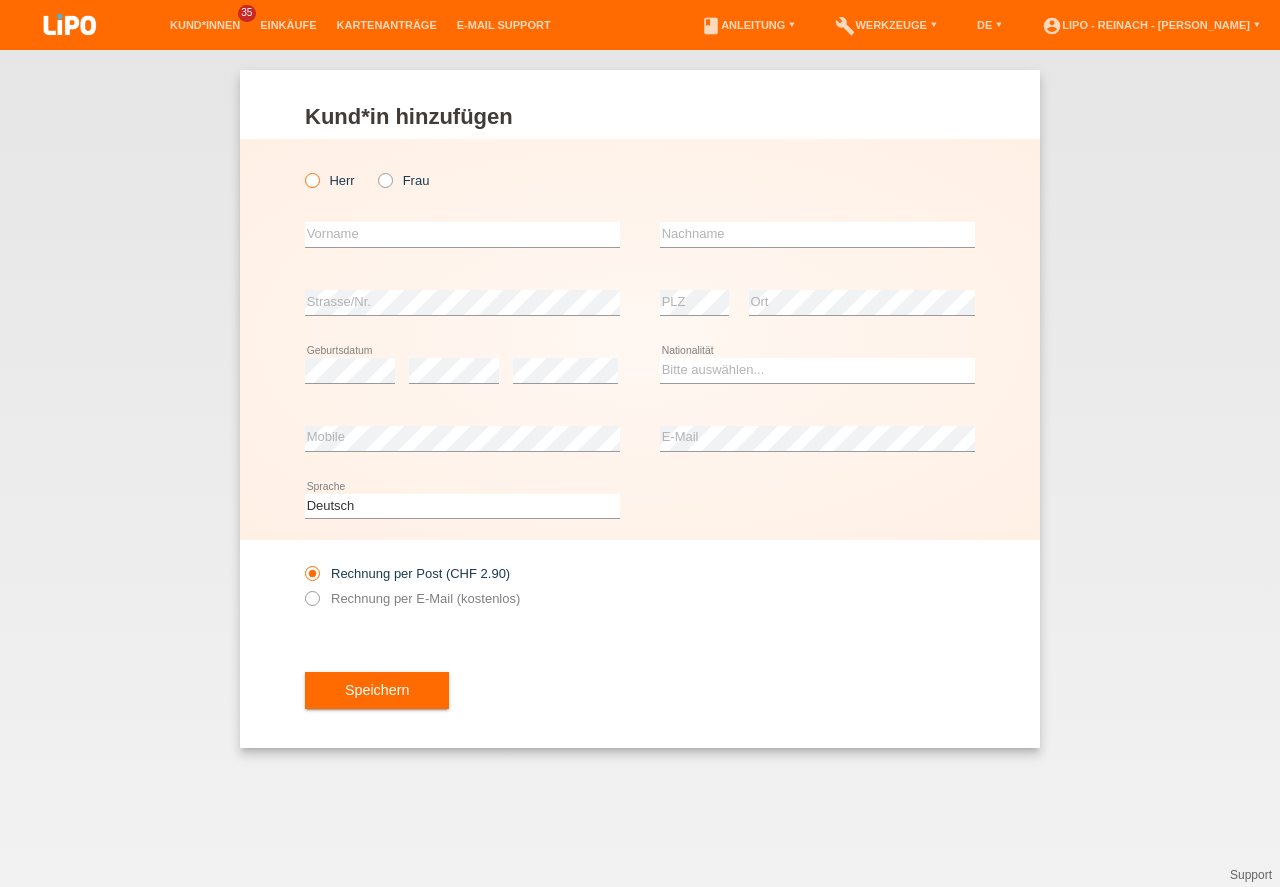 click at bounding box center (302, 170) 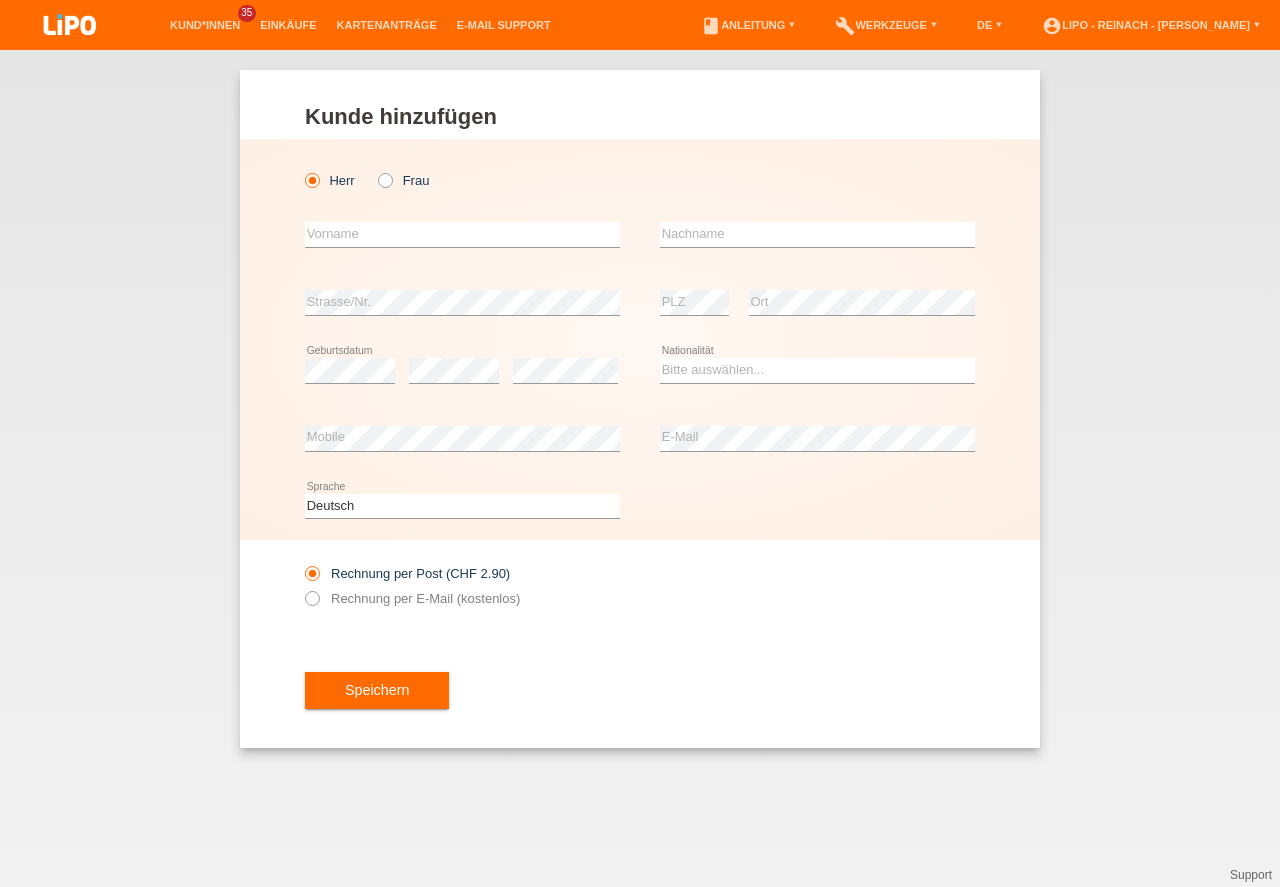 scroll, scrollTop: 0, scrollLeft: 0, axis: both 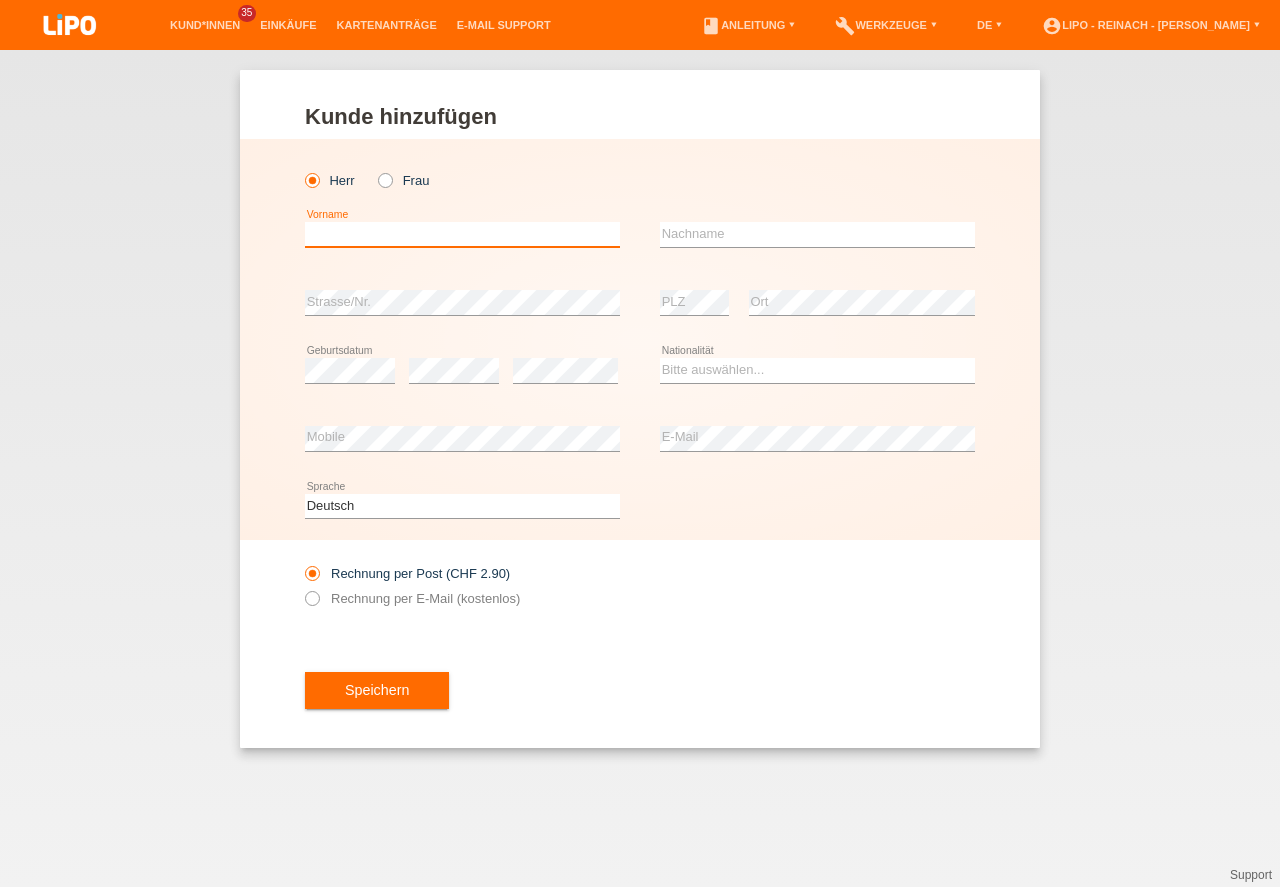 click at bounding box center (462, 234) 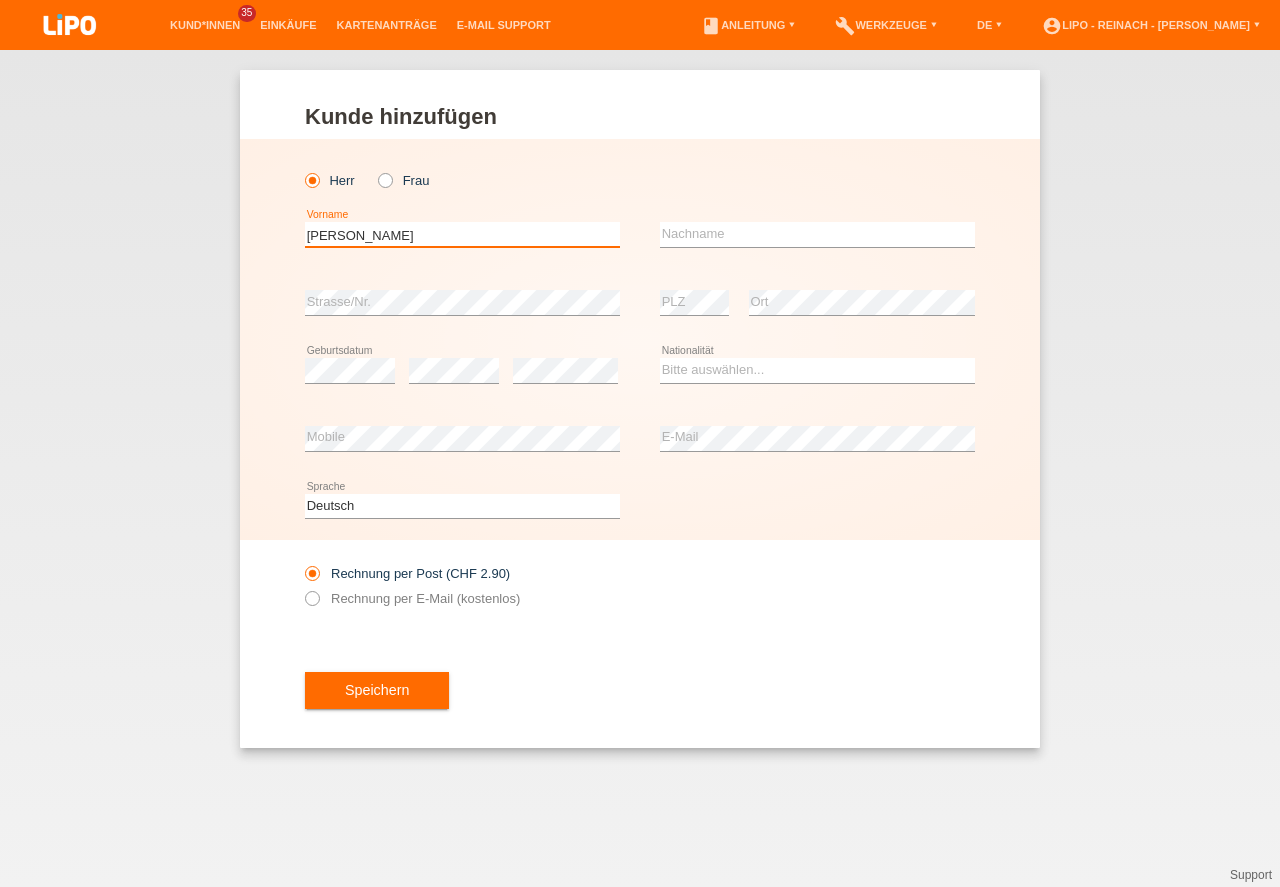 type on "[PERSON_NAME]" 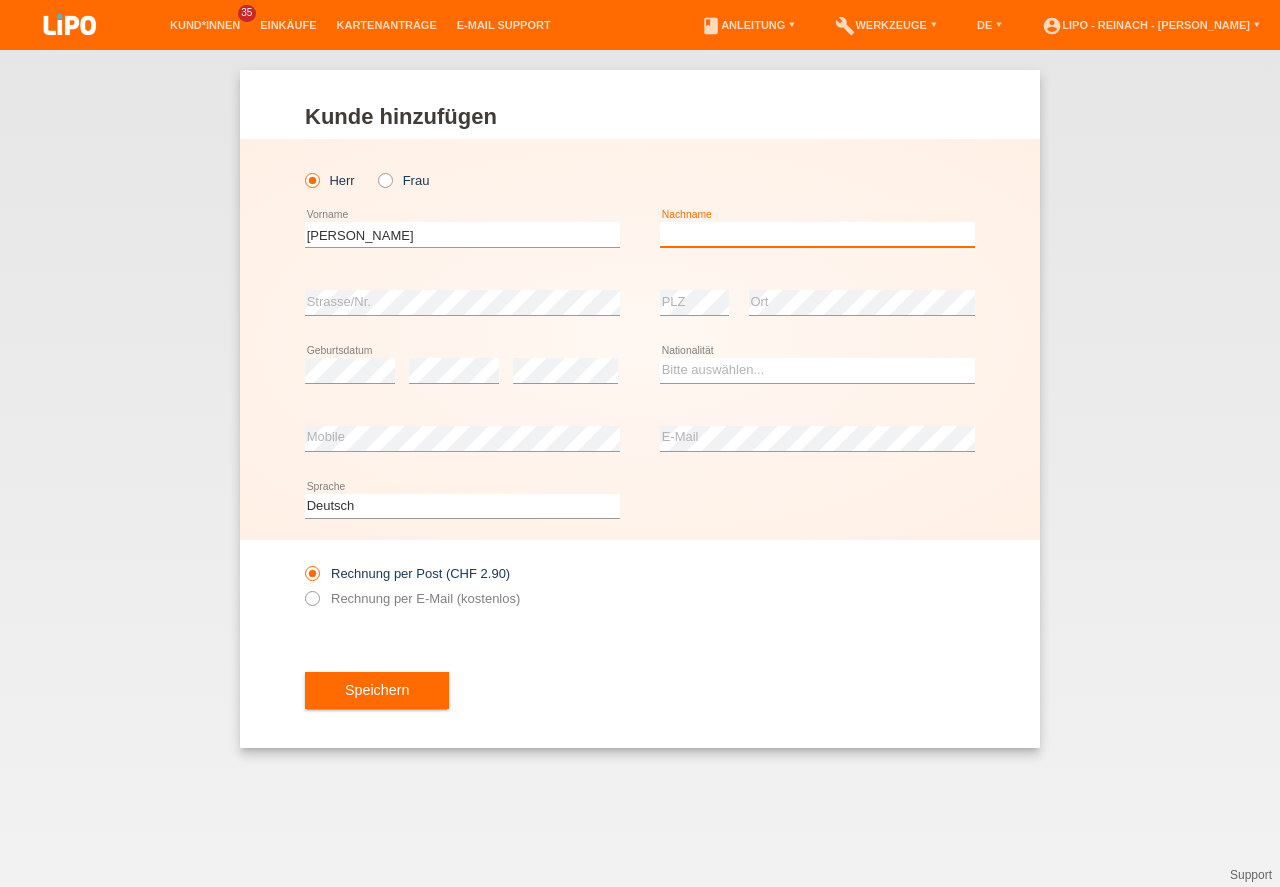 click at bounding box center [817, 234] 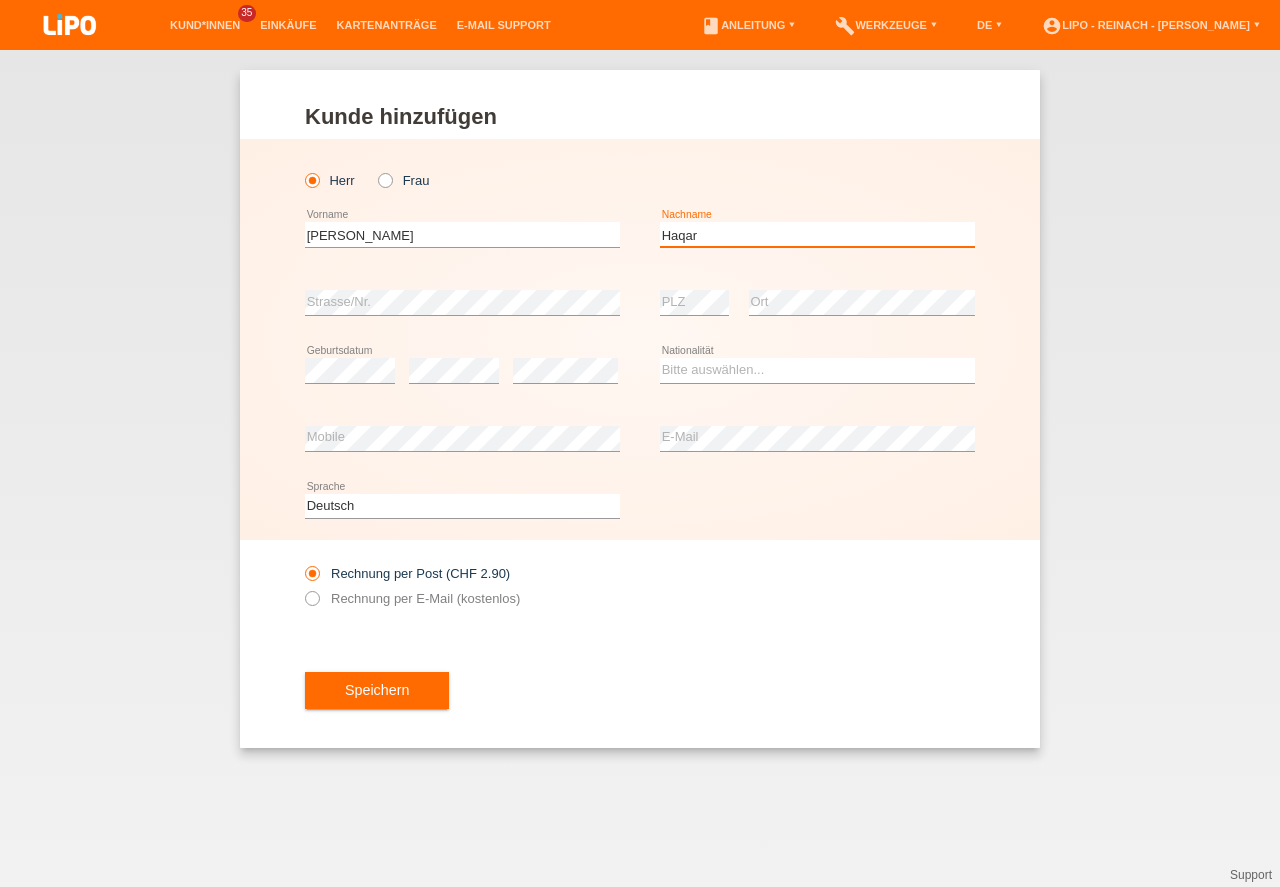 type on "Haqar" 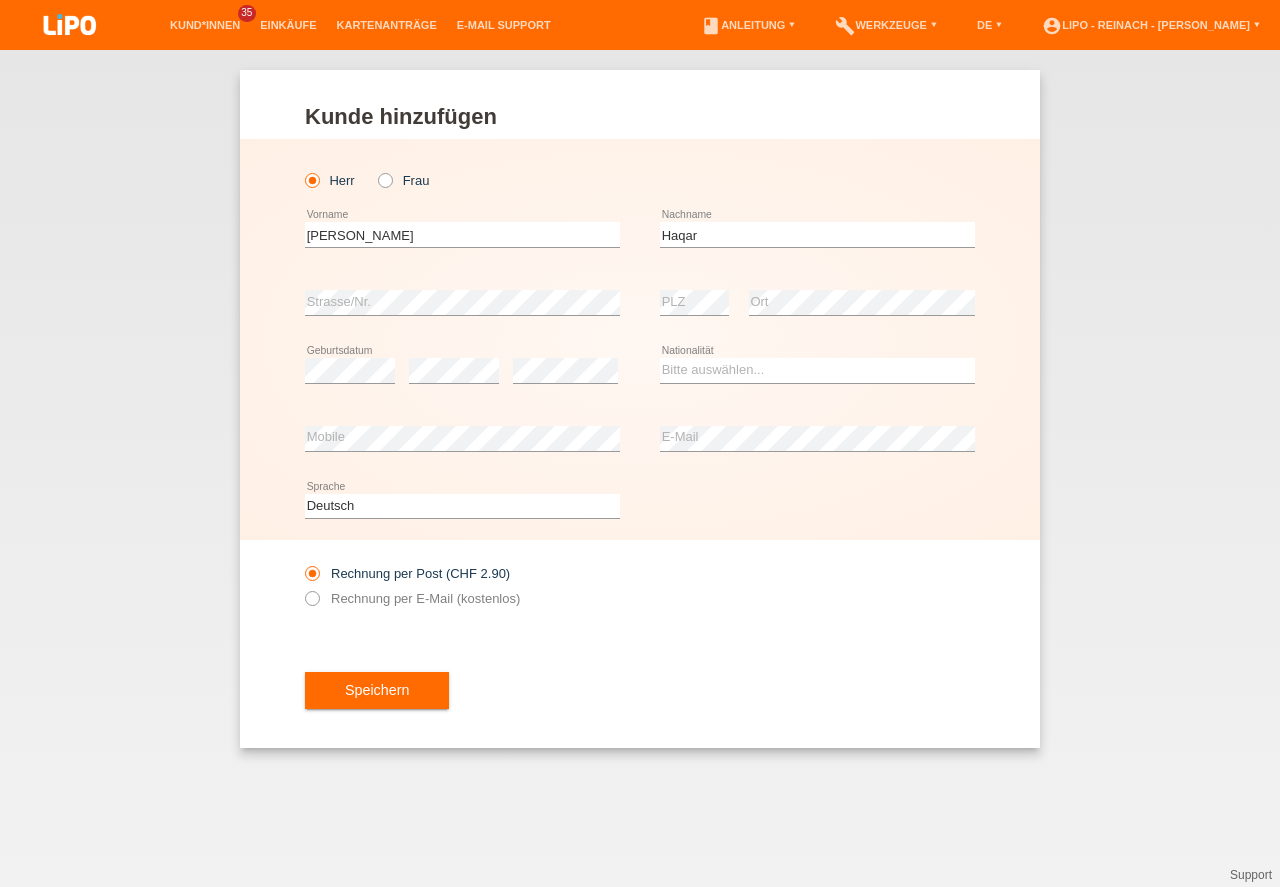 click on "error
Geburtsdatum" at bounding box center [350, 371] 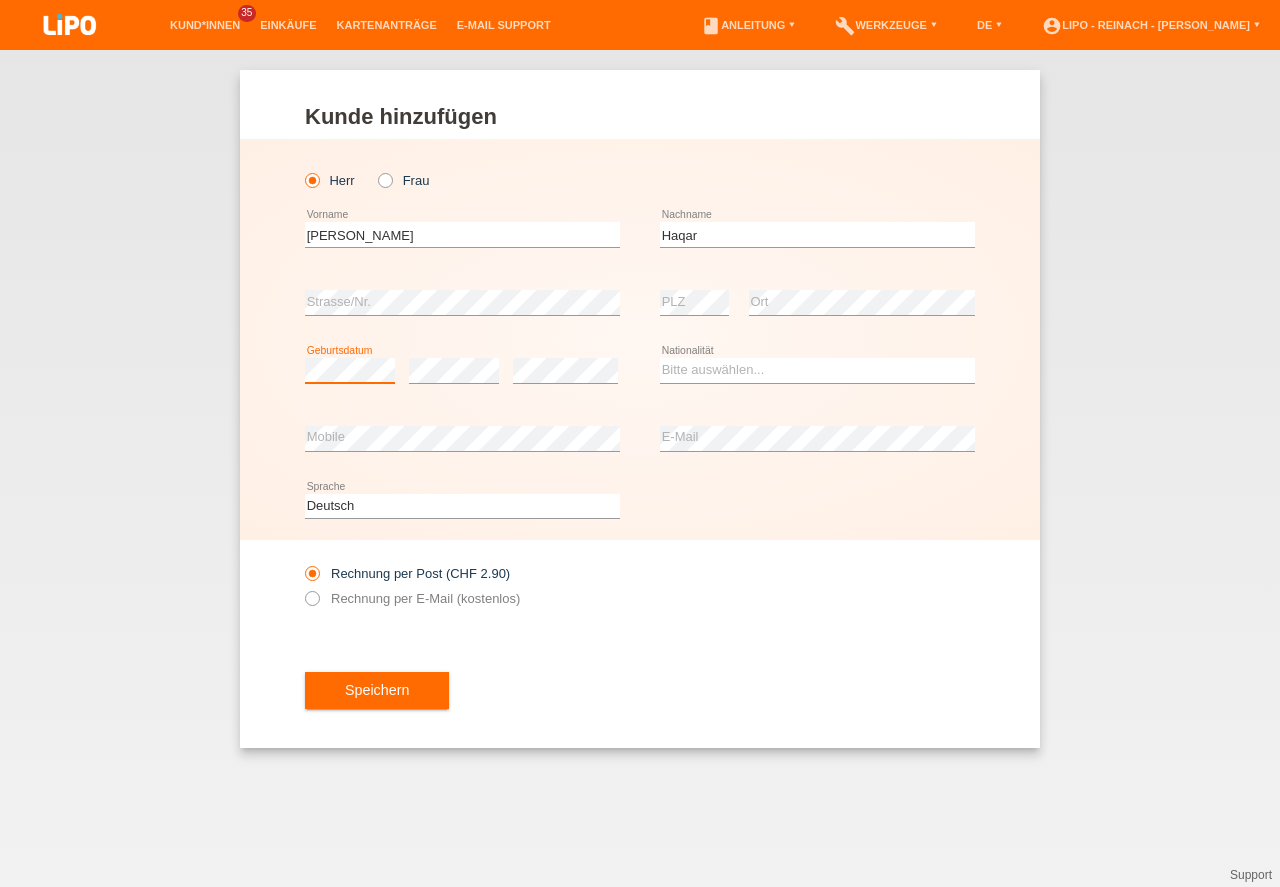 scroll, scrollTop: 0, scrollLeft: 0, axis: both 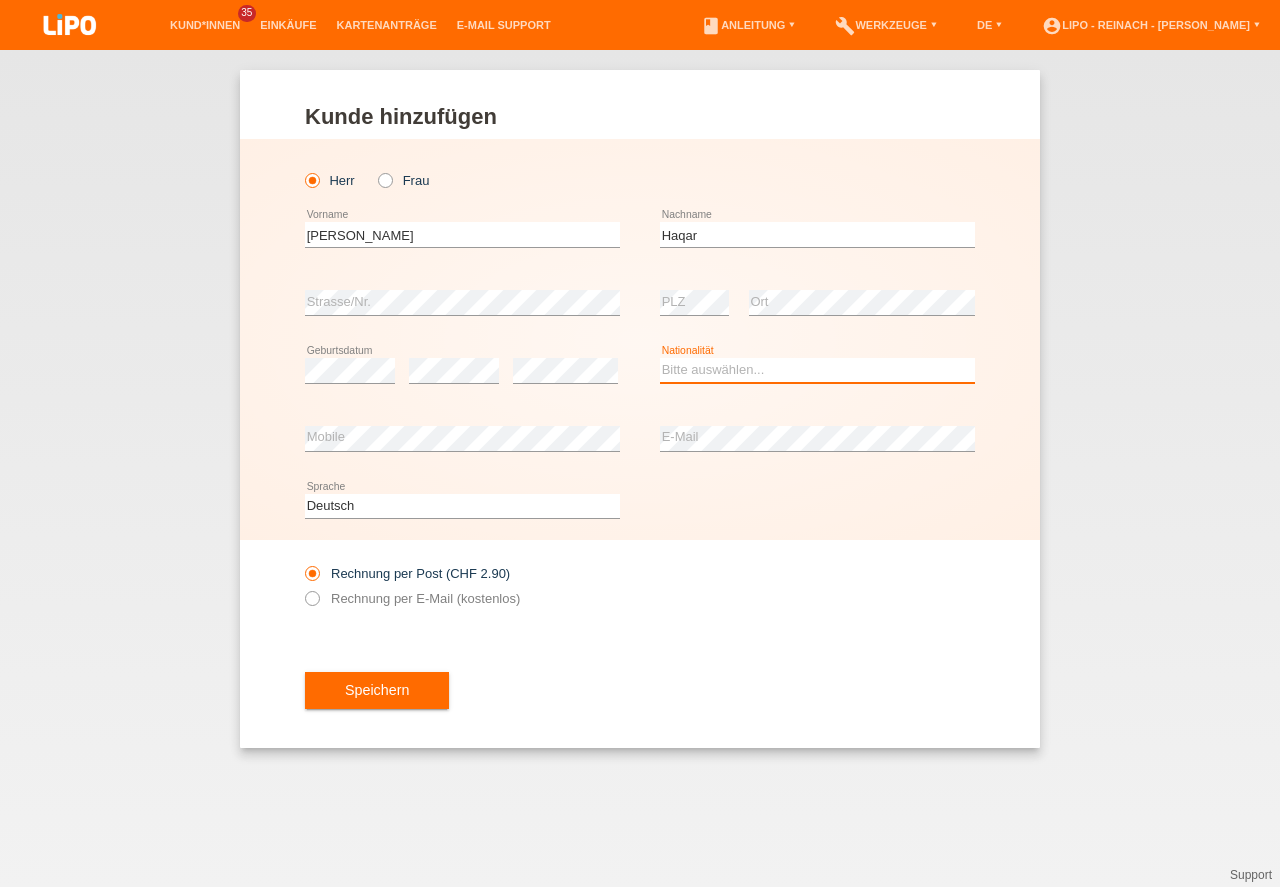 click on "Bitte auswählen...
Schweiz
Deutschland
Liechtenstein
Österreich
------------
Afghanistan
Ägypten
Åland
Albanien
Algerien" at bounding box center [817, 370] 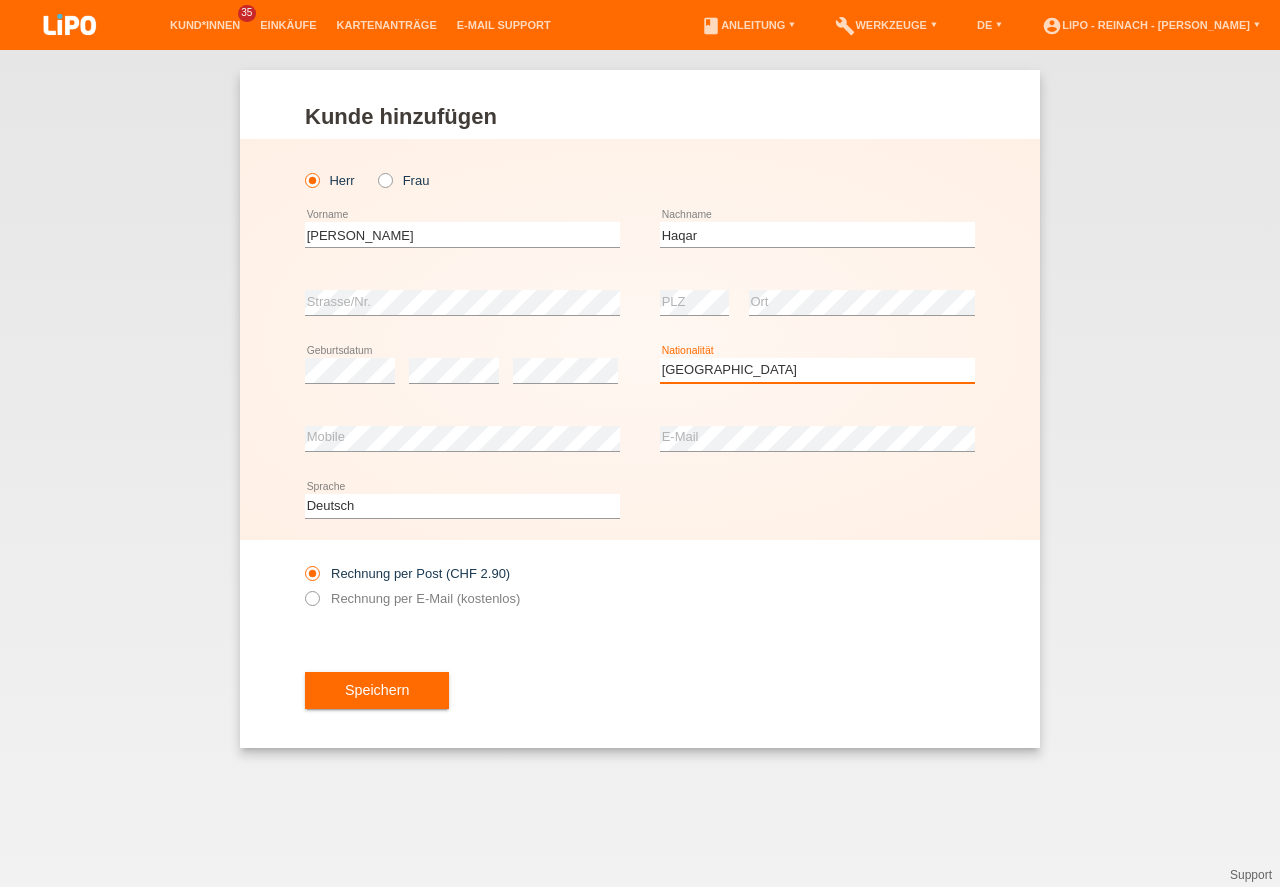 scroll, scrollTop: 0, scrollLeft: 0, axis: both 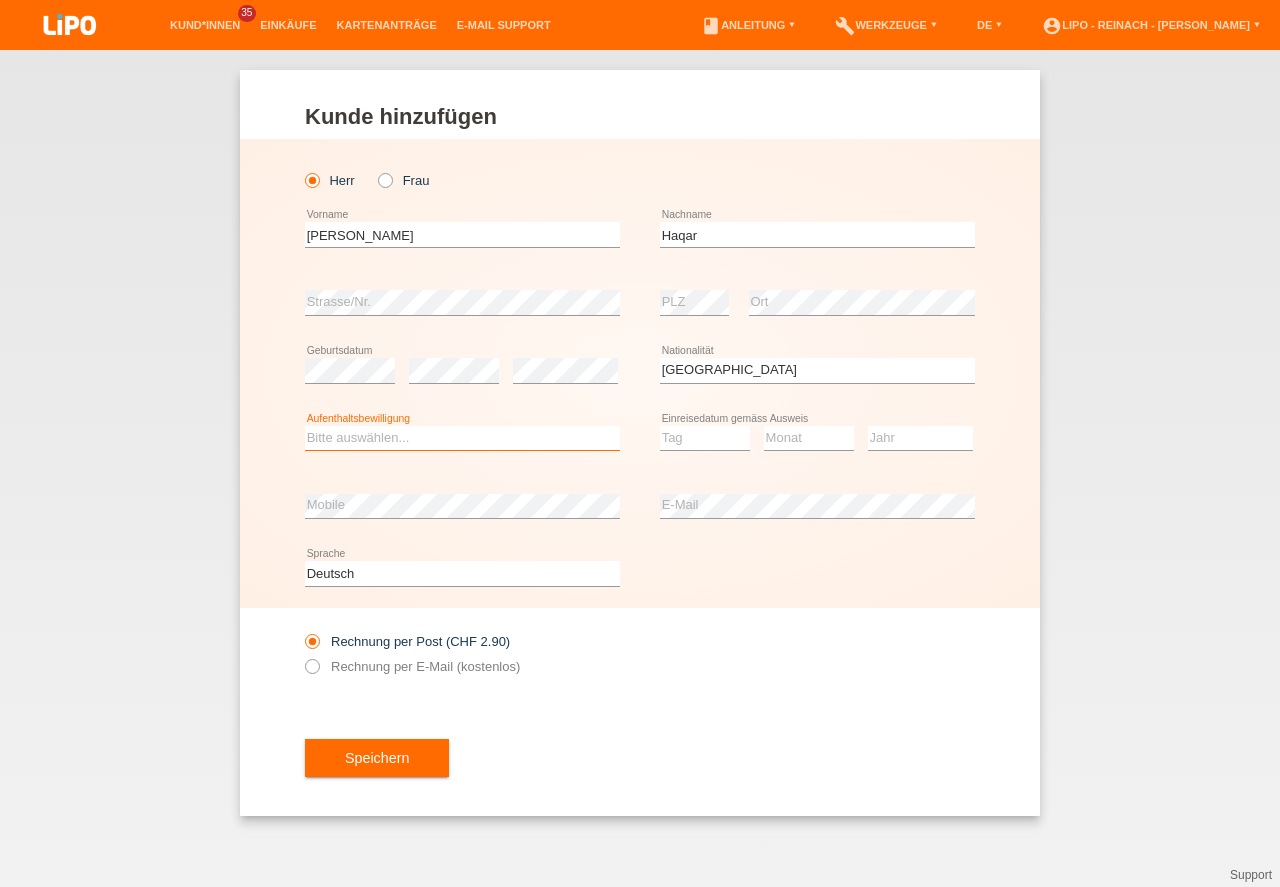 click on "Bitte auswählen...
C
B
B - Flüchtlingsstatus
Andere" at bounding box center [462, 438] 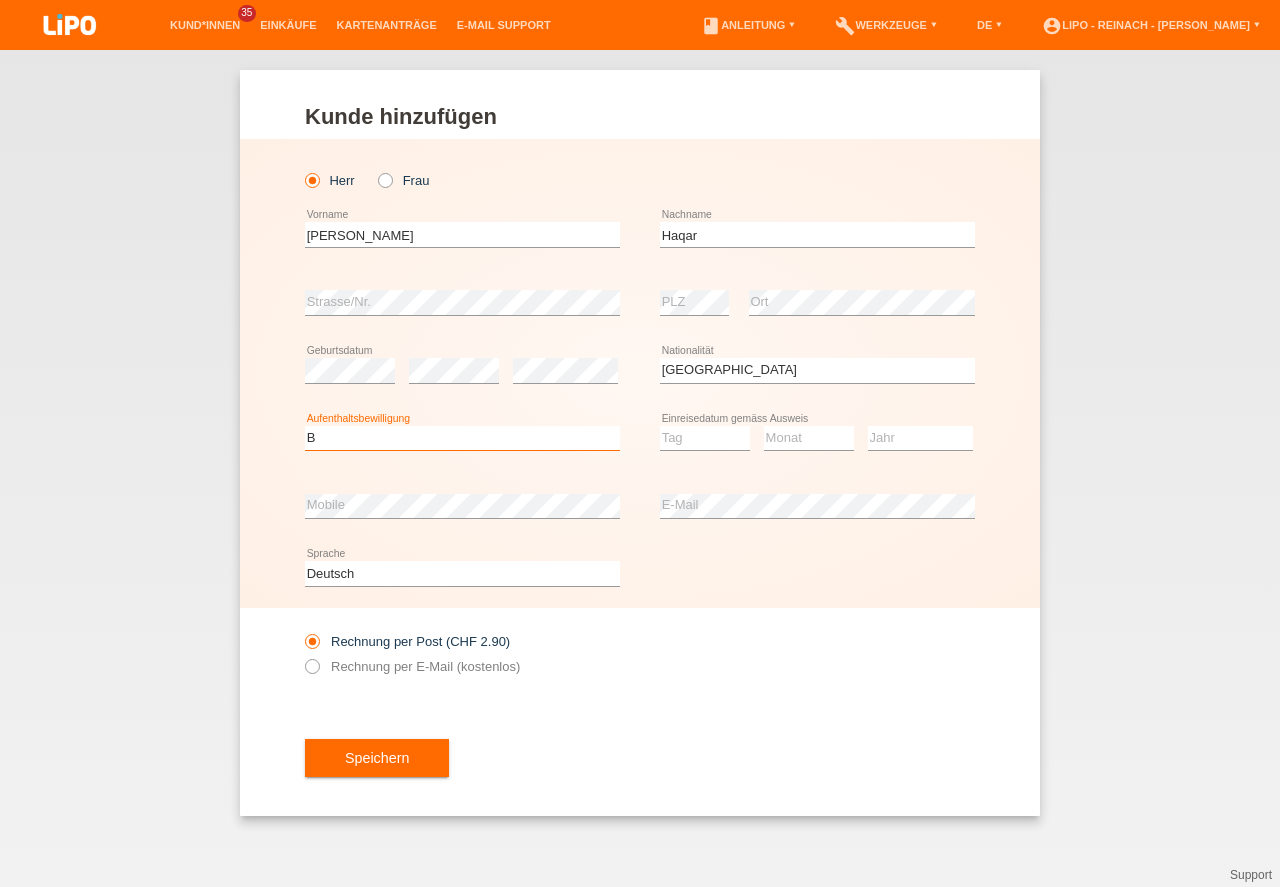 click on "B" at bounding box center (0, 0) 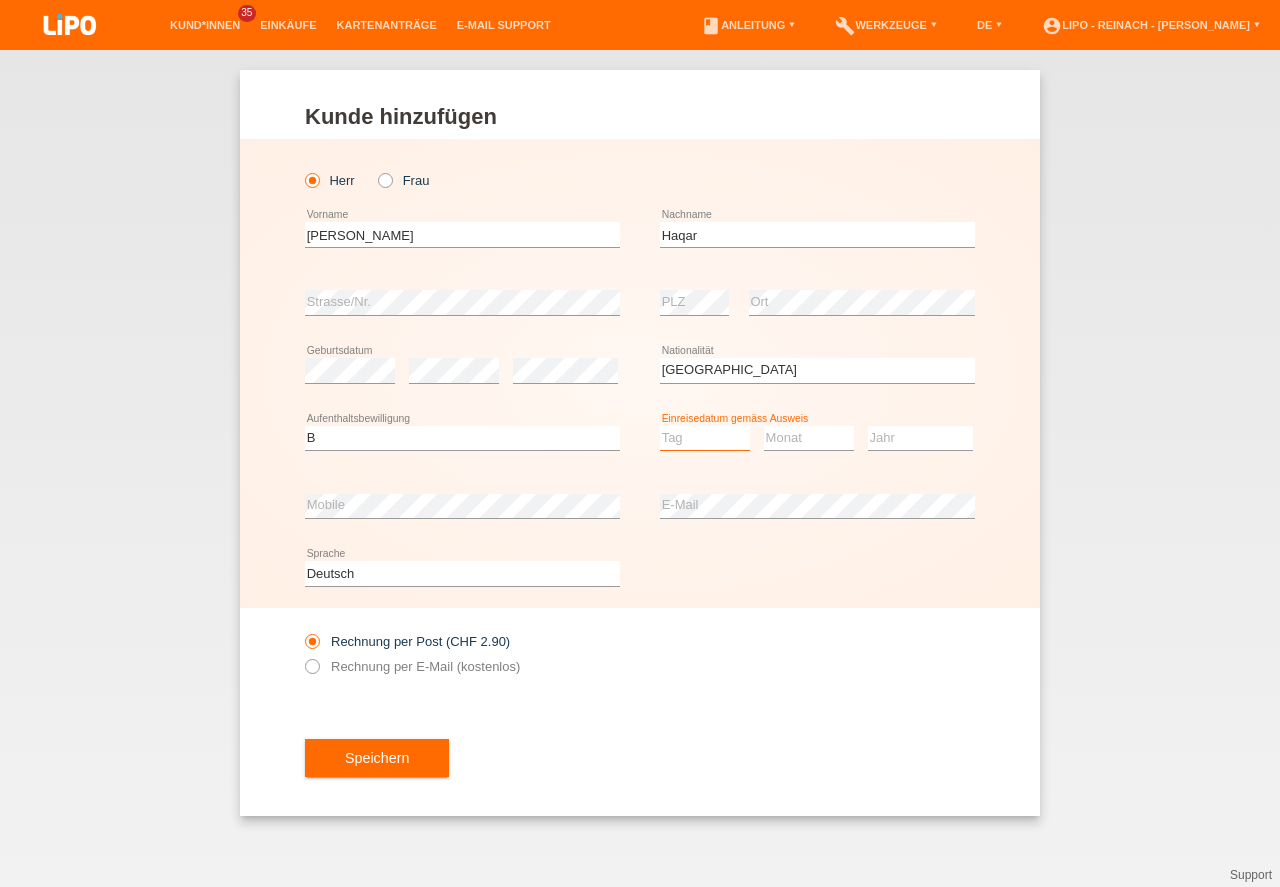 click on "Tag
01
02
03
04
05
06
07
08
09
10 11" at bounding box center [705, 438] 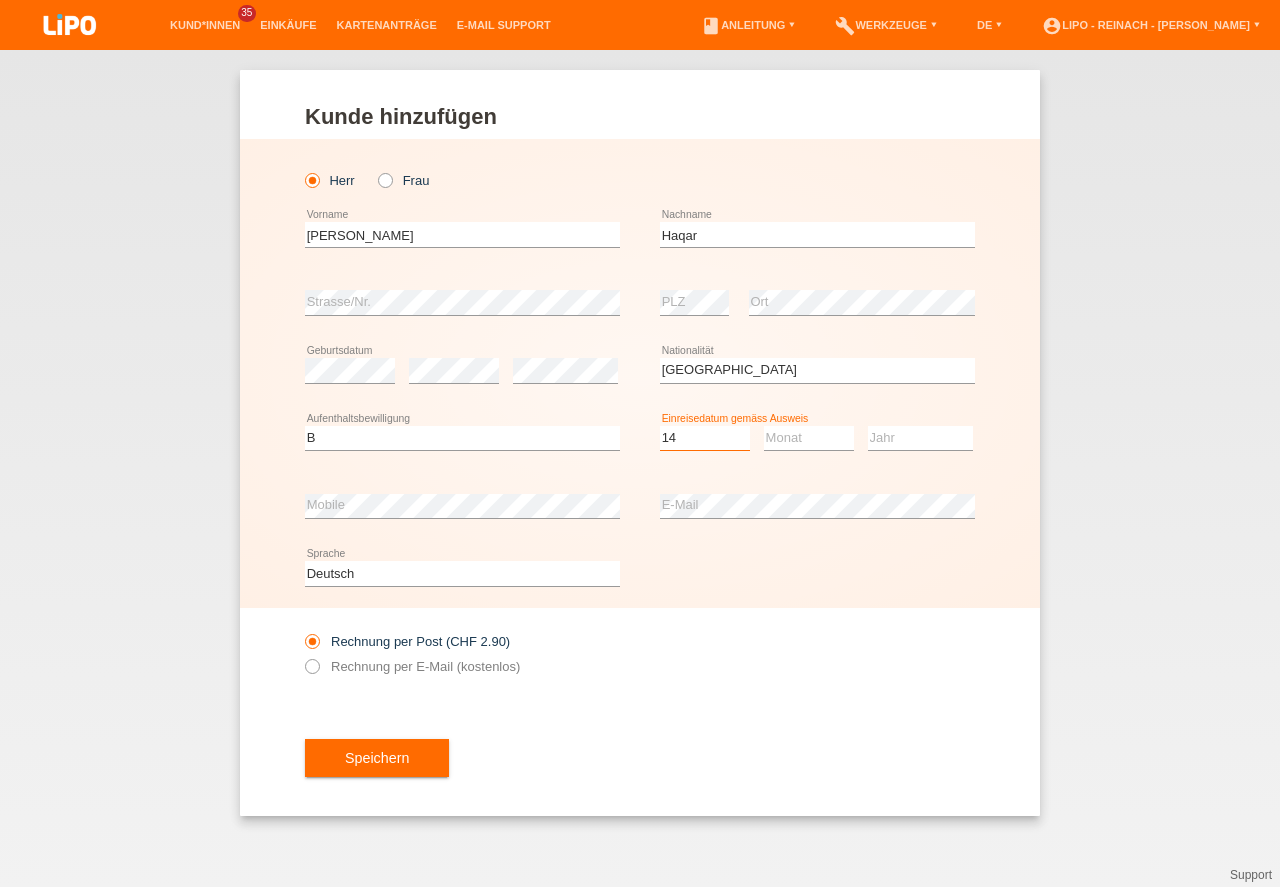 select on "14" 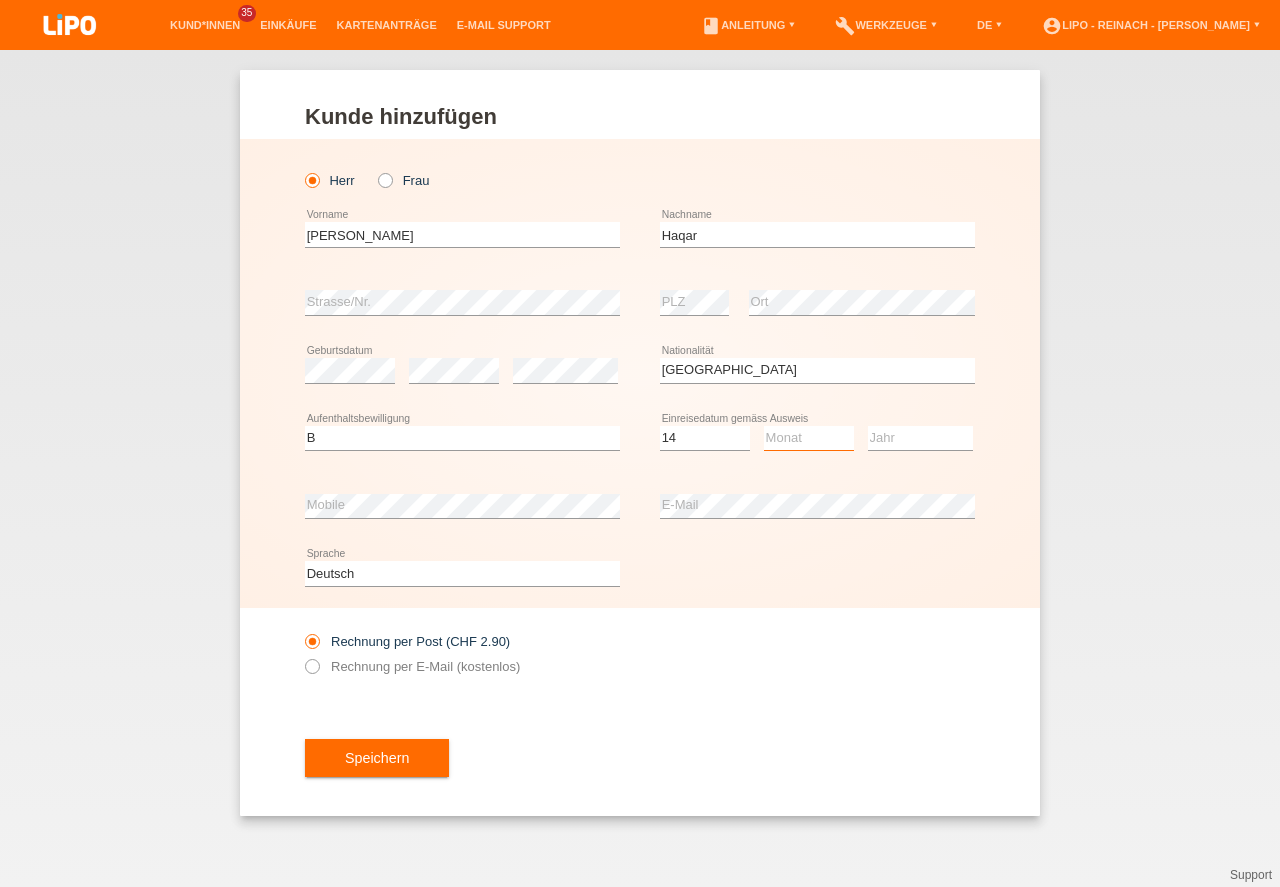 click on "Monat
01
02
03
04
05
06
07
08
09
10 11" at bounding box center [809, 438] 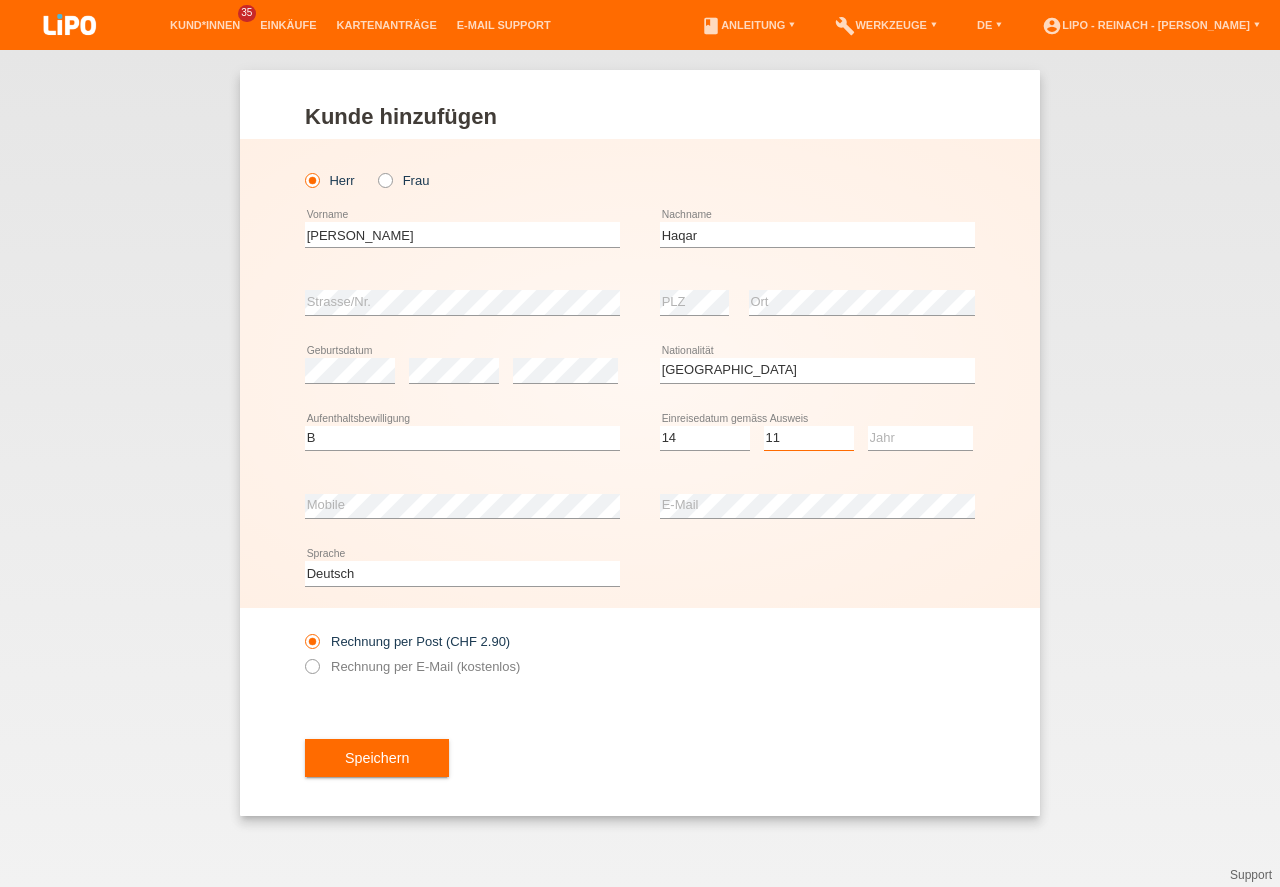 select on "11" 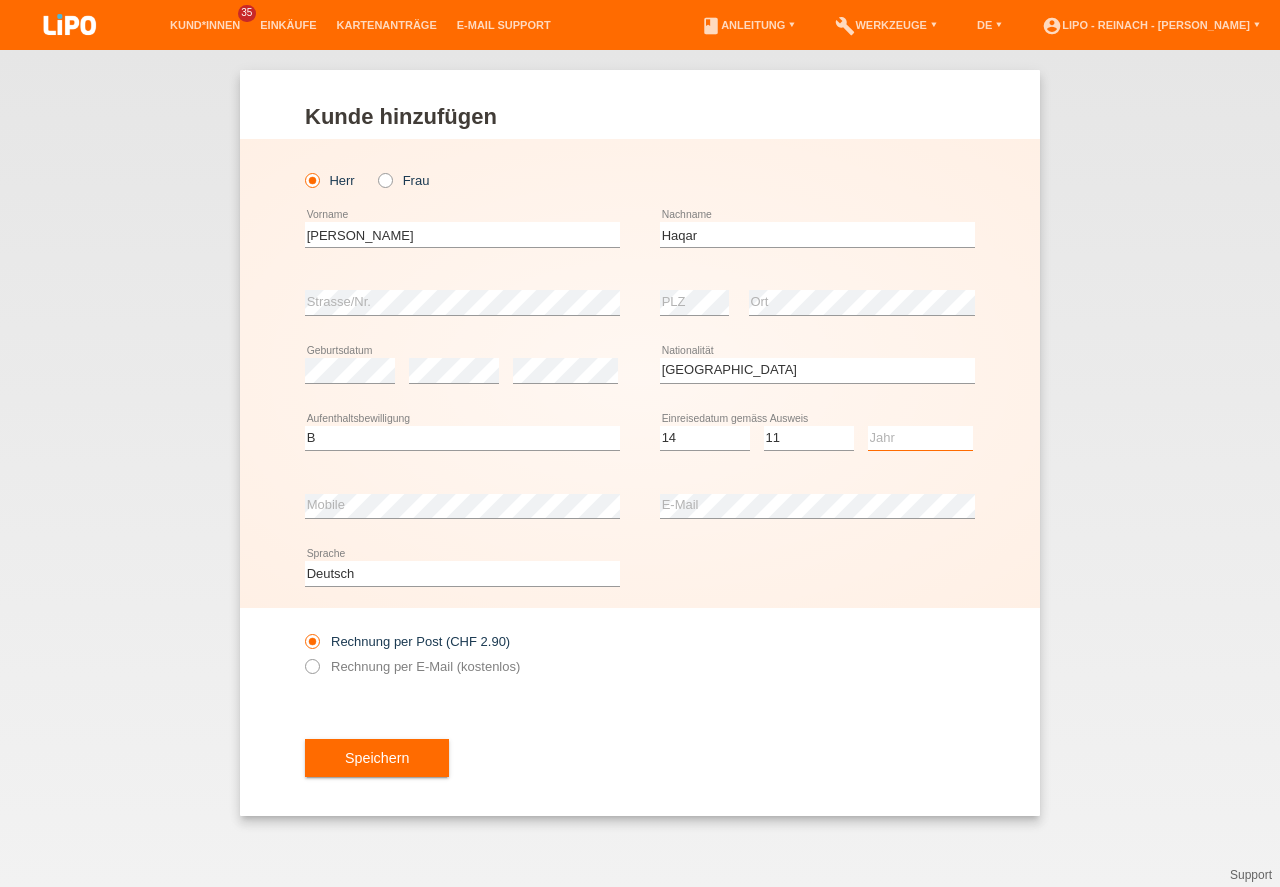 click on "Jahr
2025
2024
2023
2022
2021
2020
2019
2018
2017 2016 2015 2014 2013 2012 2011 2010 2009 2008 2007 2006 2005 2004 2003 2002 2001" at bounding box center [920, 438] 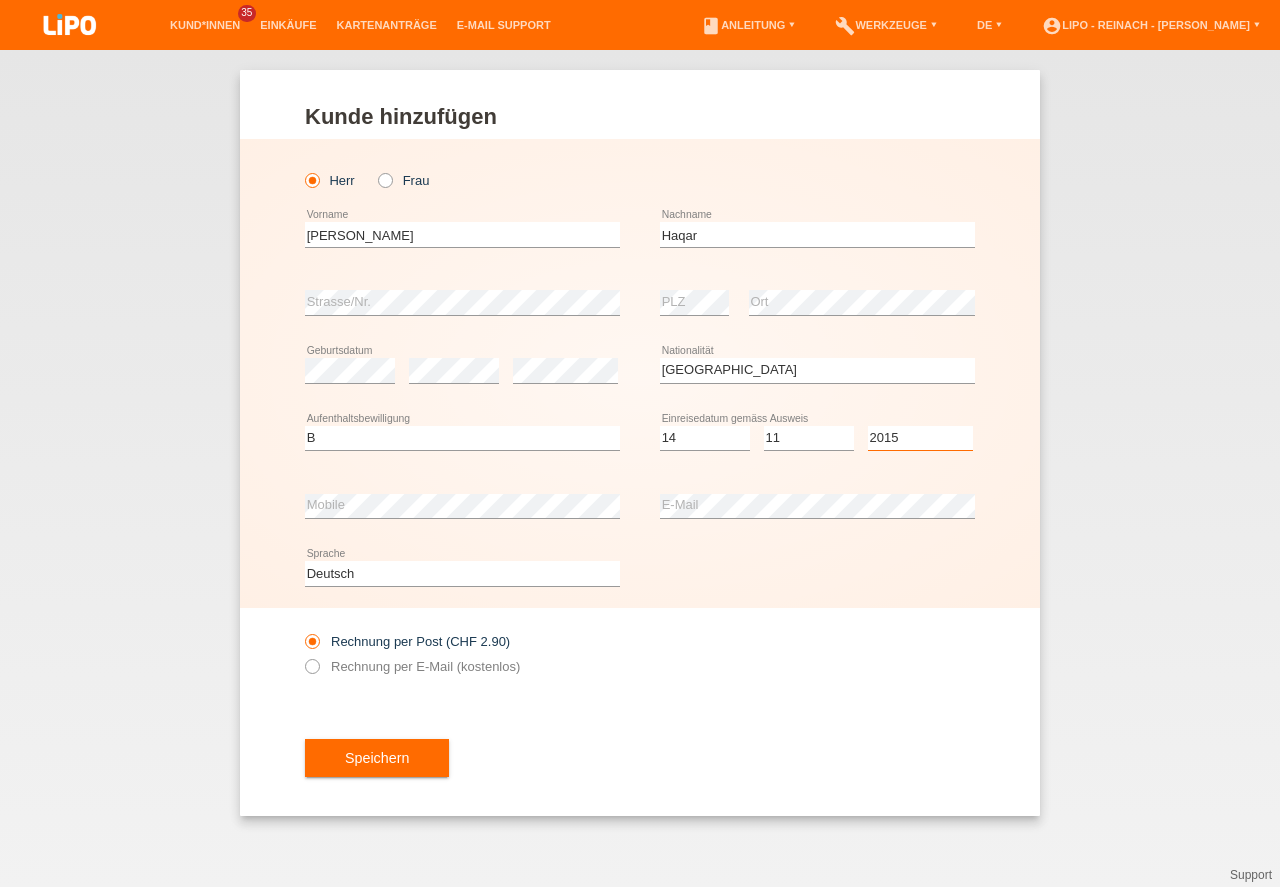 click on "Jahr
2025
2024
2023
2022
2021
2020
2019
2018
2017 2016 2015 2014 2013 2012 2011 2010 2009 2008 2007 2006 2005 2004 2003 2002 2001" at bounding box center [920, 438] 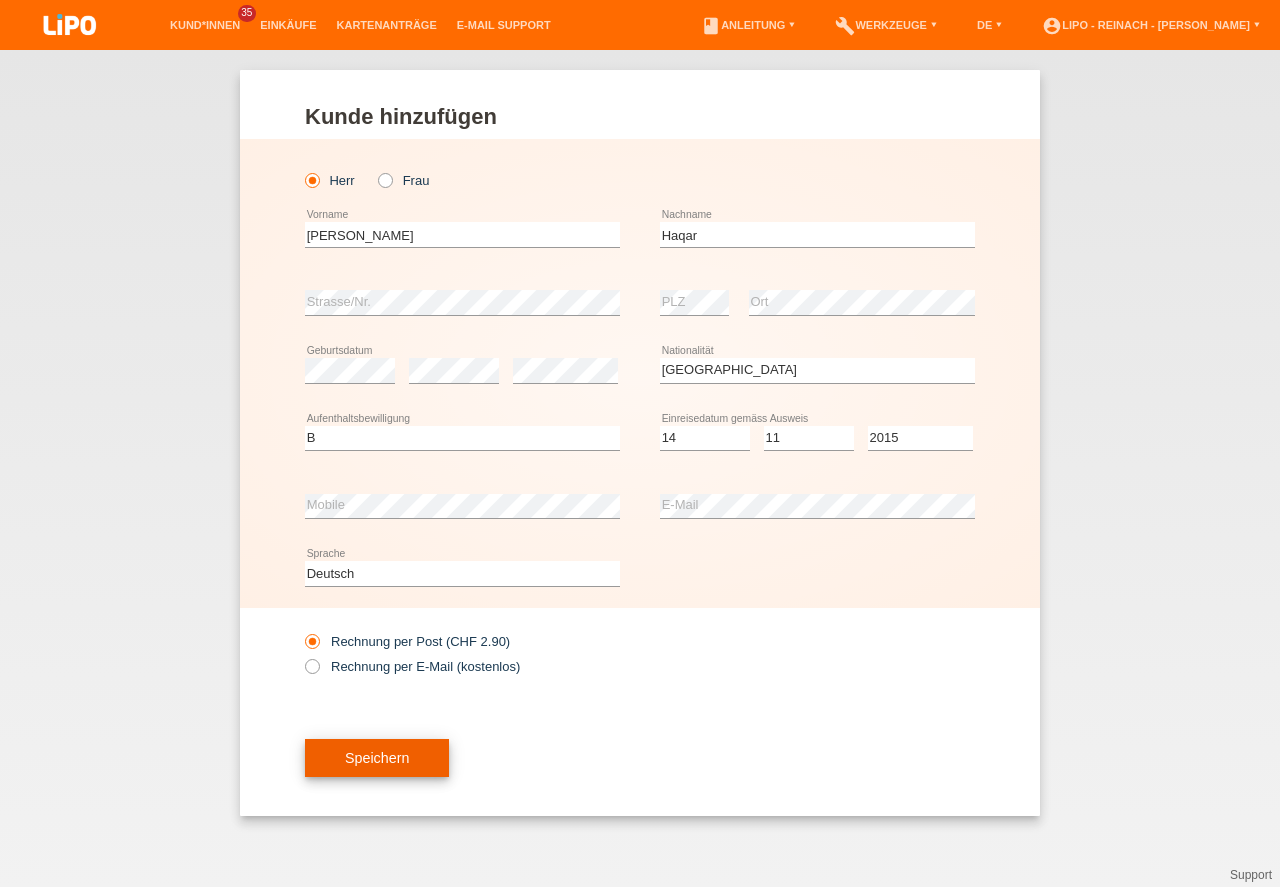 click on "Speichern" at bounding box center [377, 758] 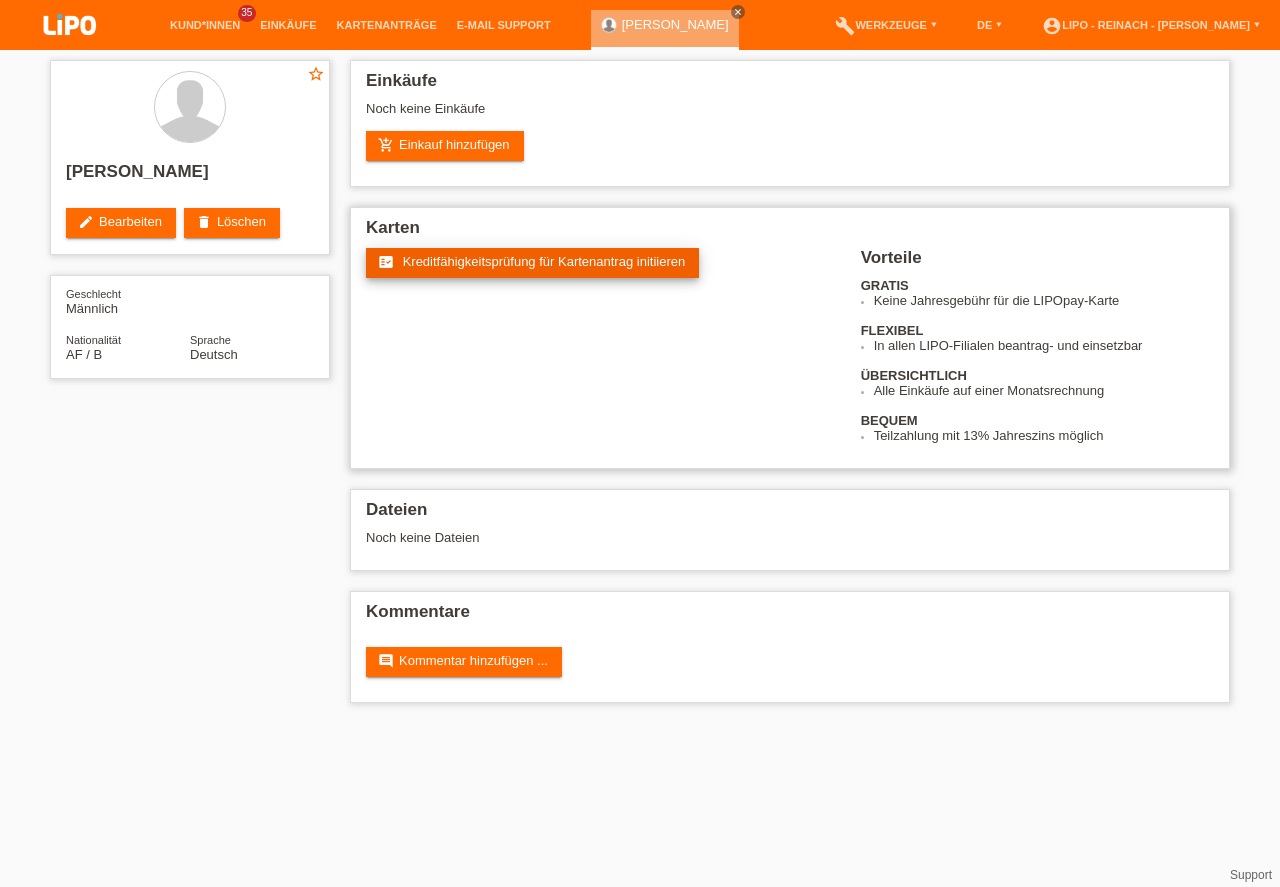 scroll, scrollTop: 0, scrollLeft: 0, axis: both 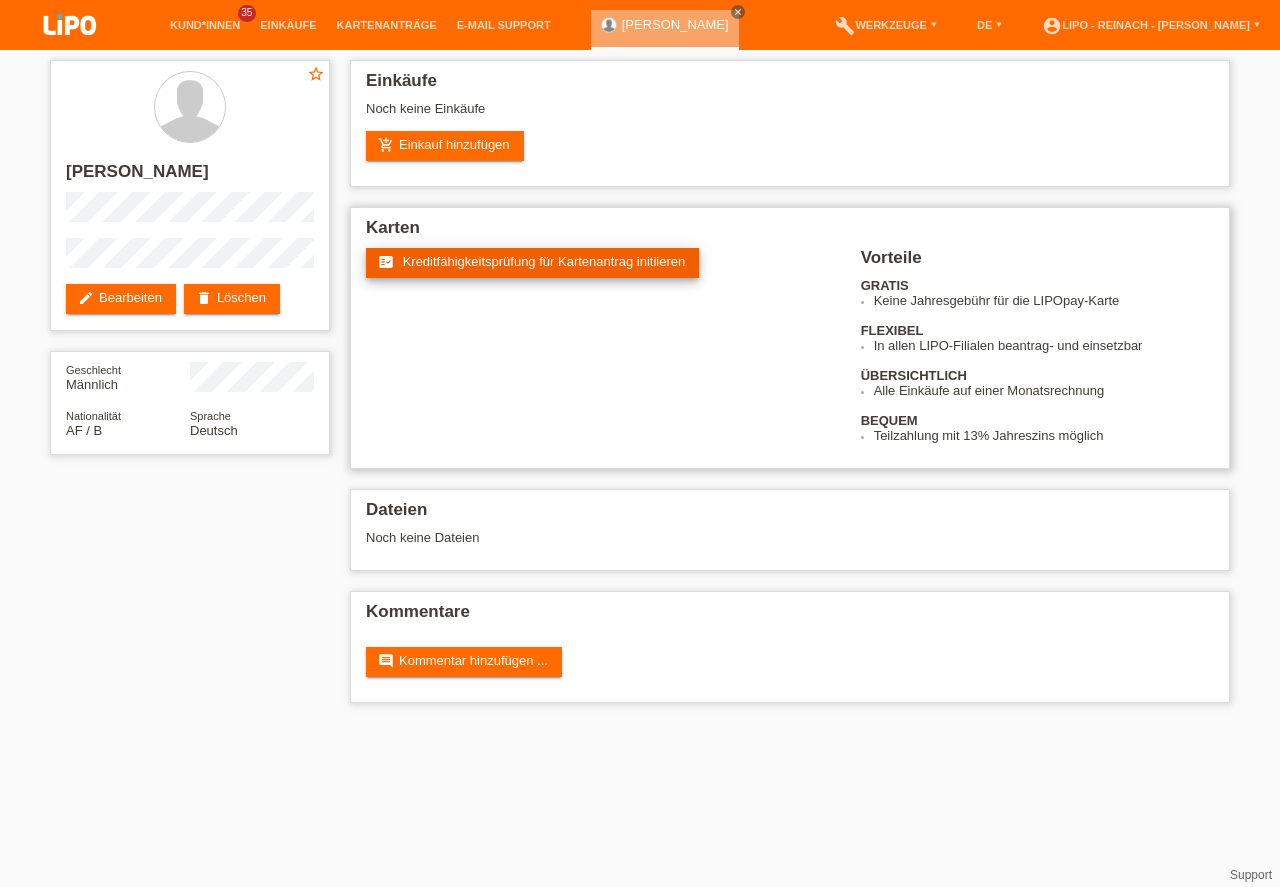 click on "Kreditfähigkeitsprüfung für Kartenantrag initiieren" at bounding box center [544, 261] 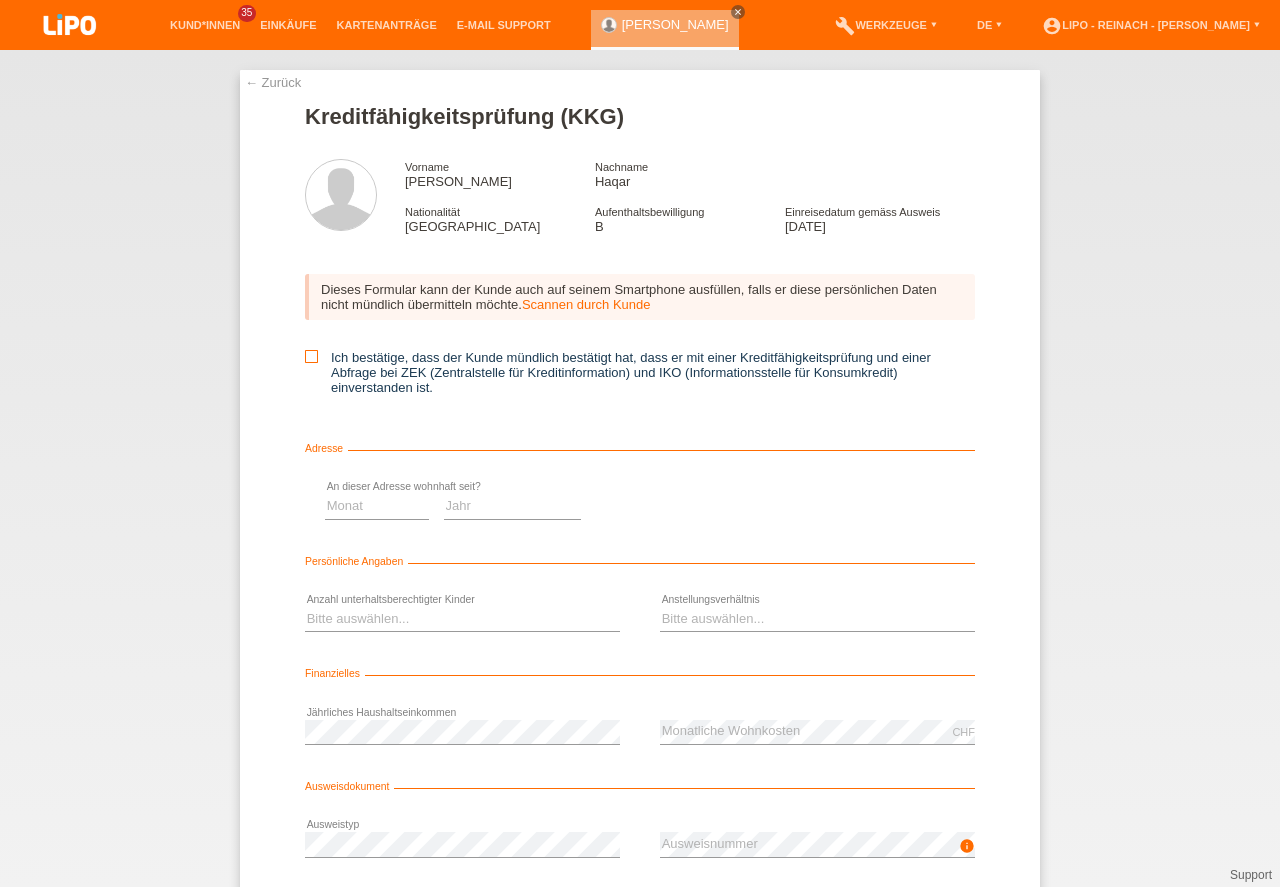 scroll, scrollTop: 0, scrollLeft: 0, axis: both 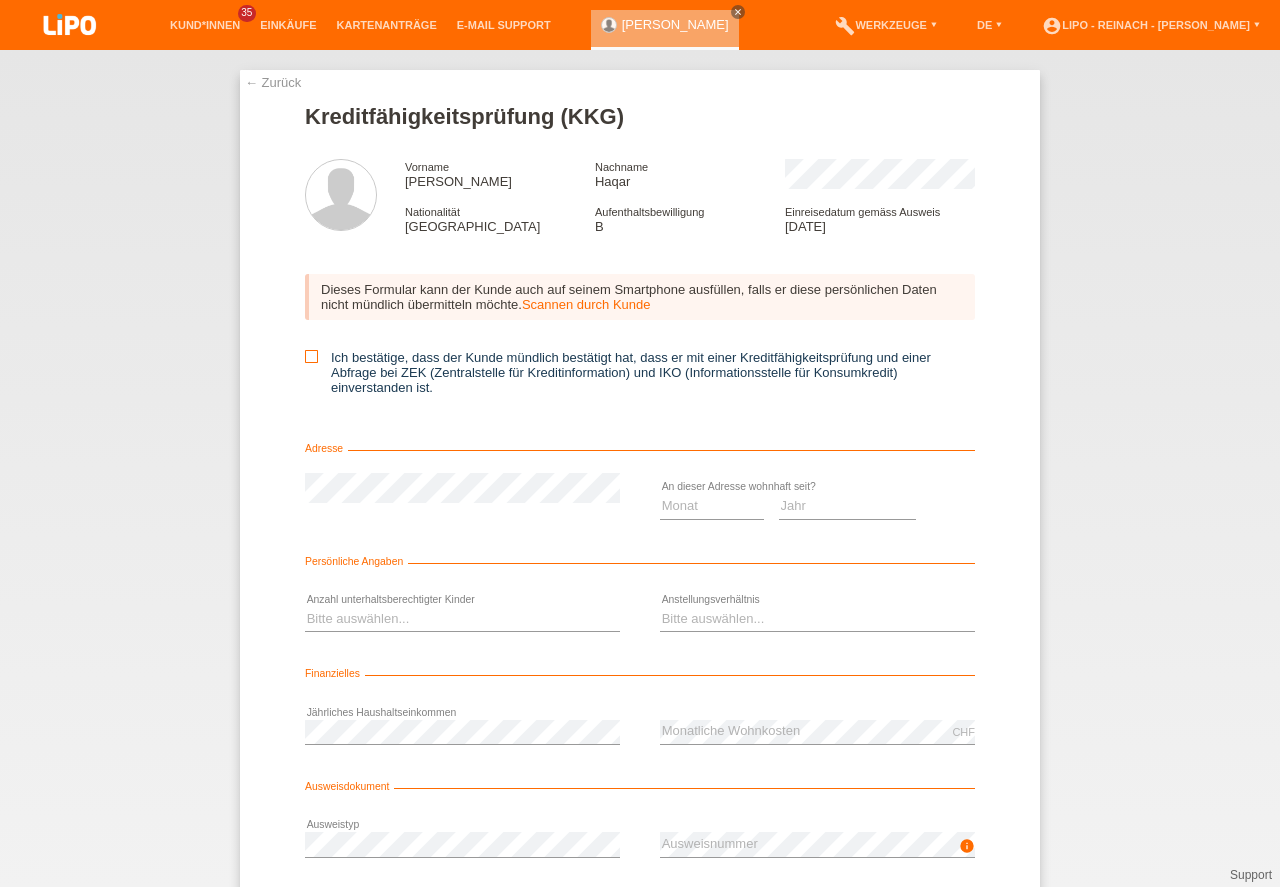 click at bounding box center (311, 356) 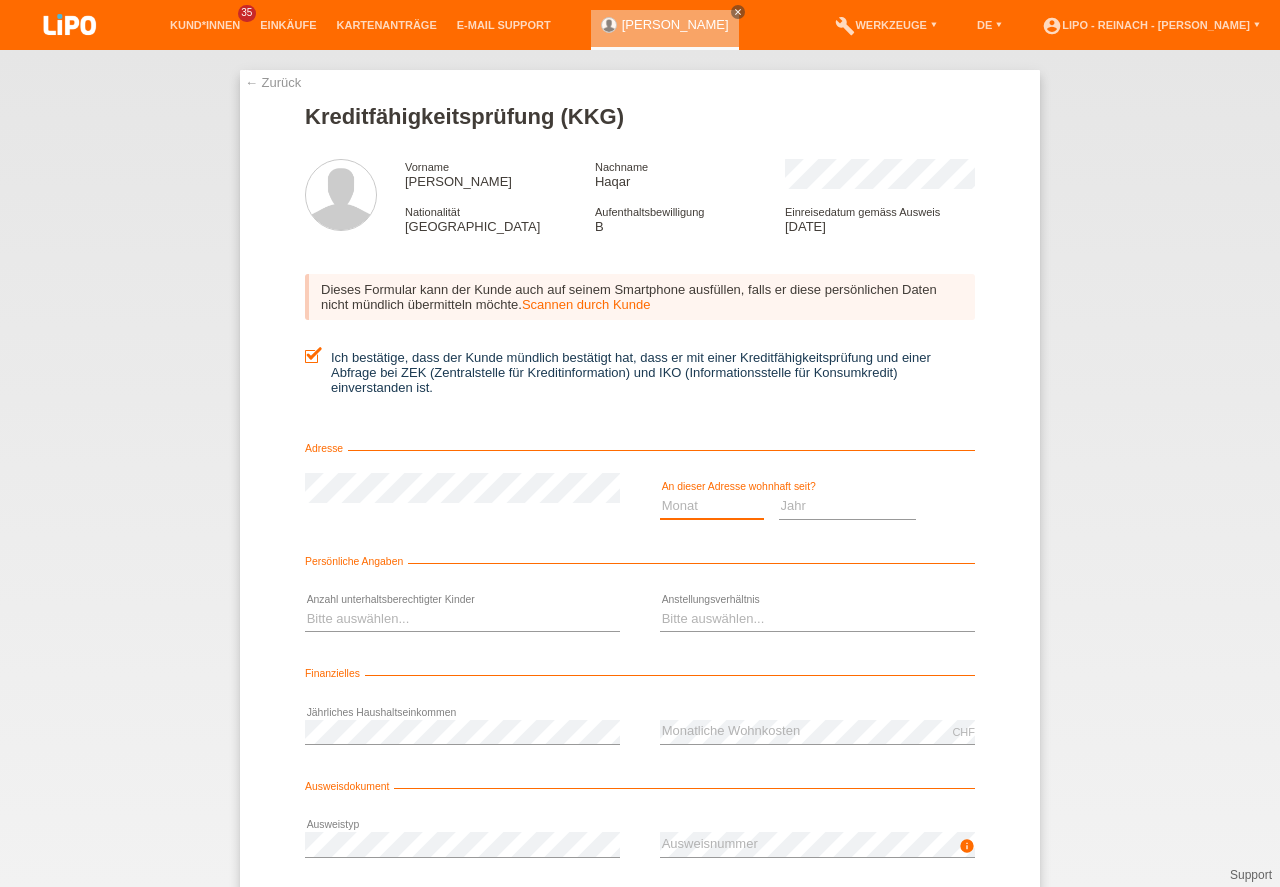click on "Monat
01
02
03
04
05
06
07
08
09
10" at bounding box center (712, 506) 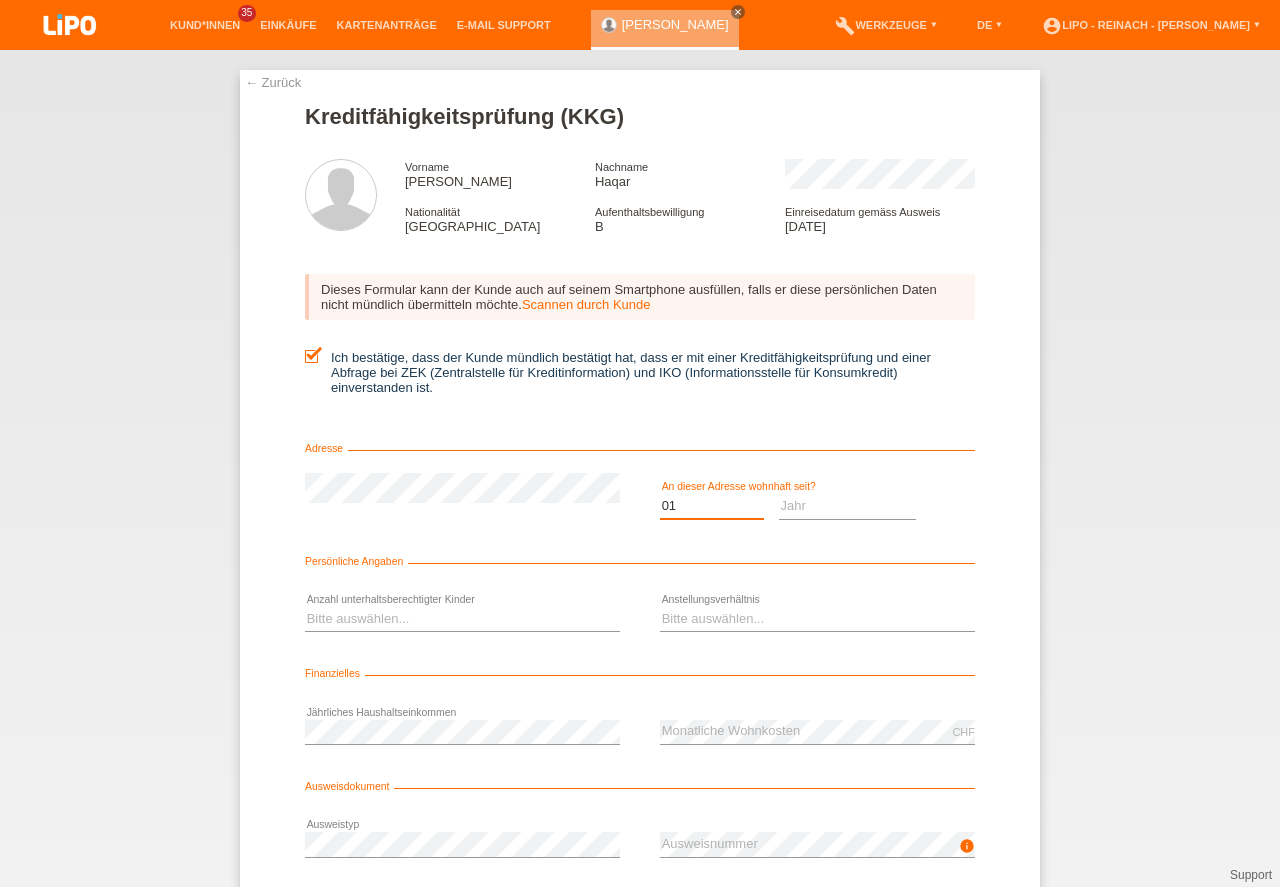 click on "01" at bounding box center (0, 0) 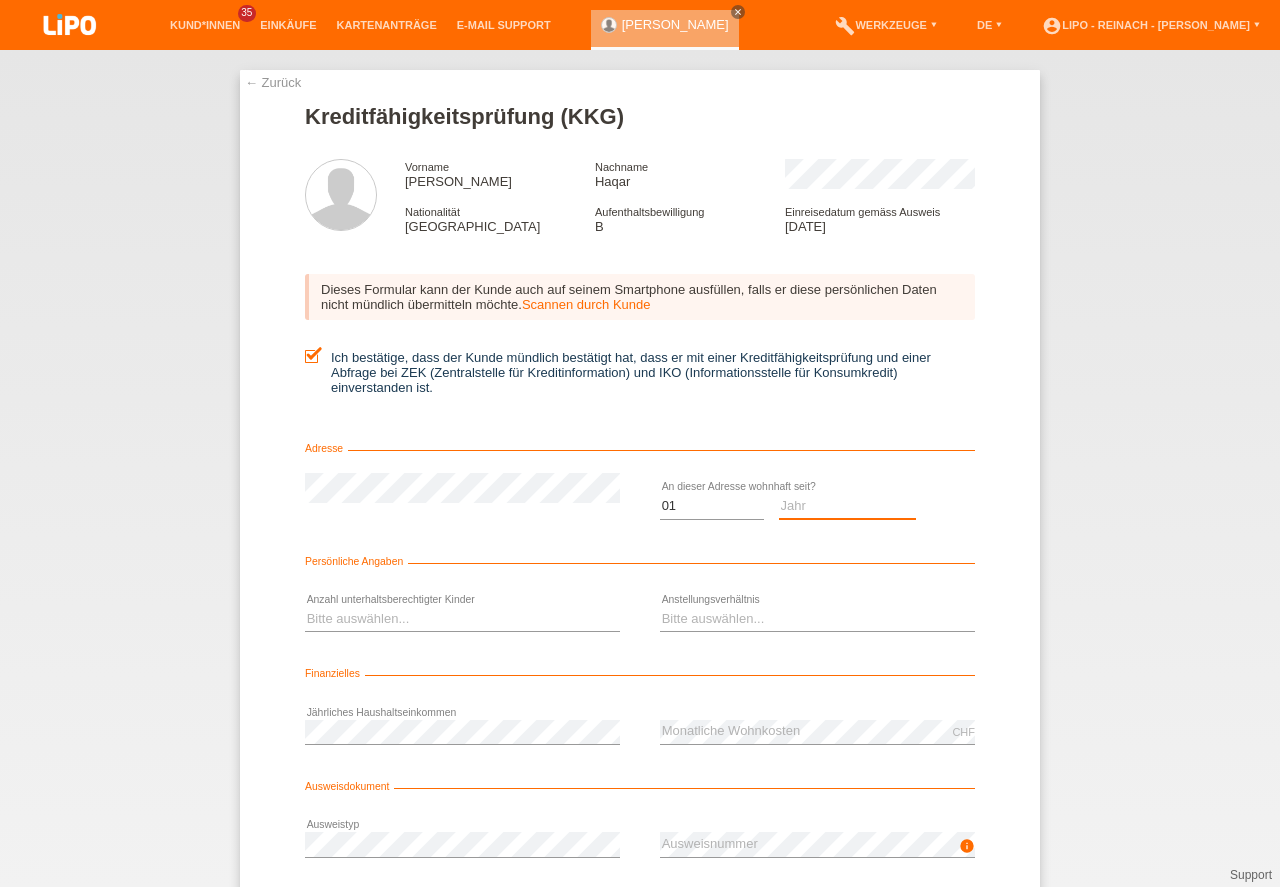click on "Jahr
2025
2024
2023
2022
2021
2020
2019
2018
2017
2016 2015 2014 2013 2012 2011 2010 2009 2008 2007 2006 2005 2004 2003" at bounding box center (848, 506) 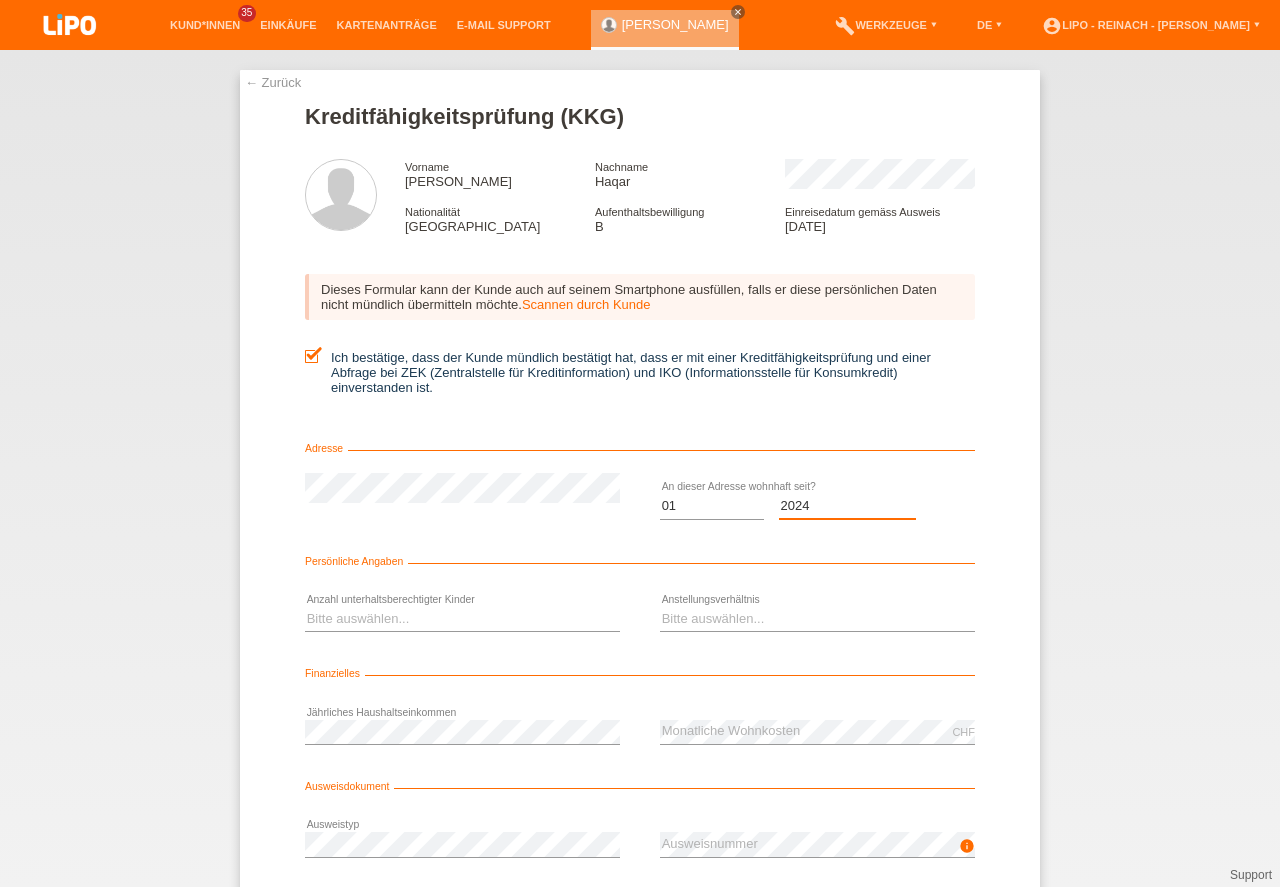 select on "2020" 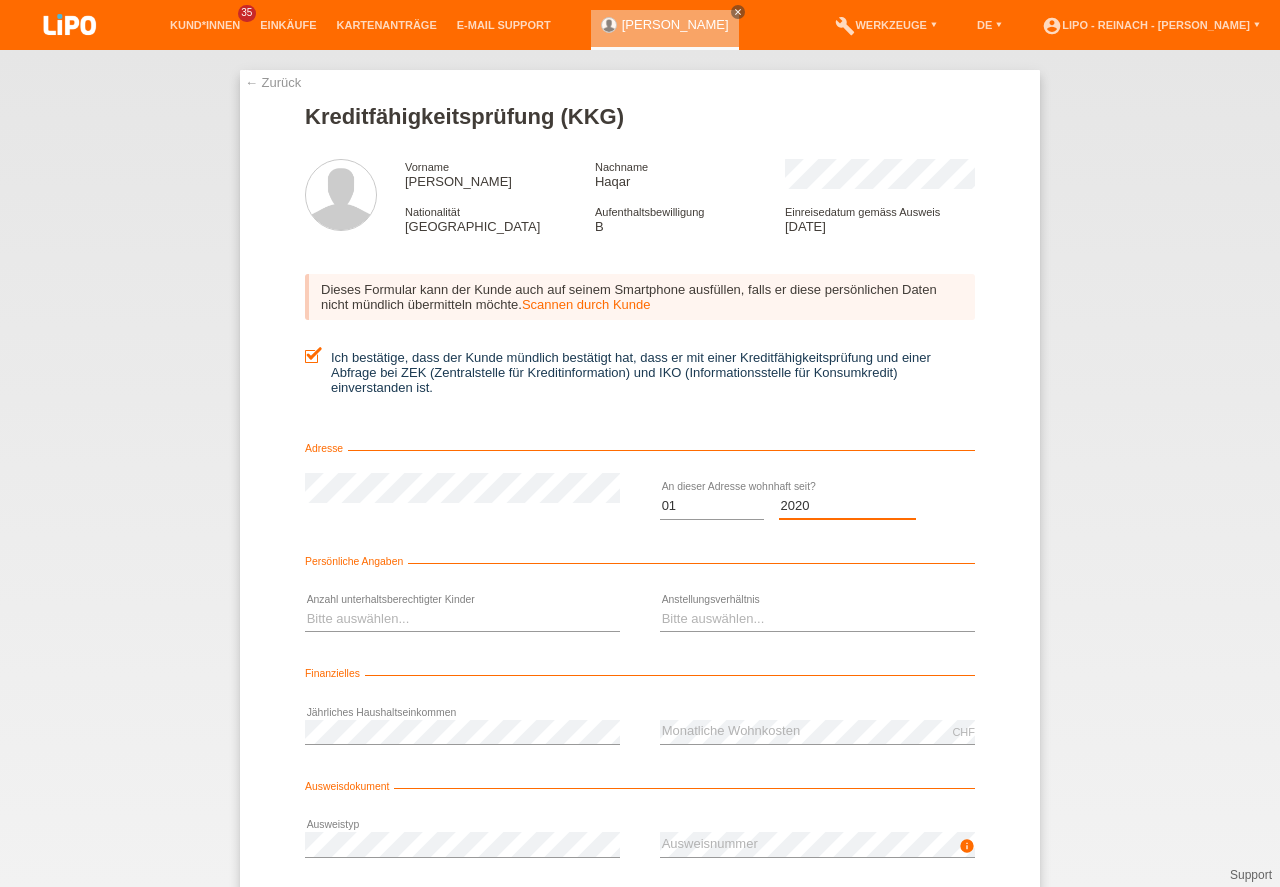 click on "2020" at bounding box center [0, 0] 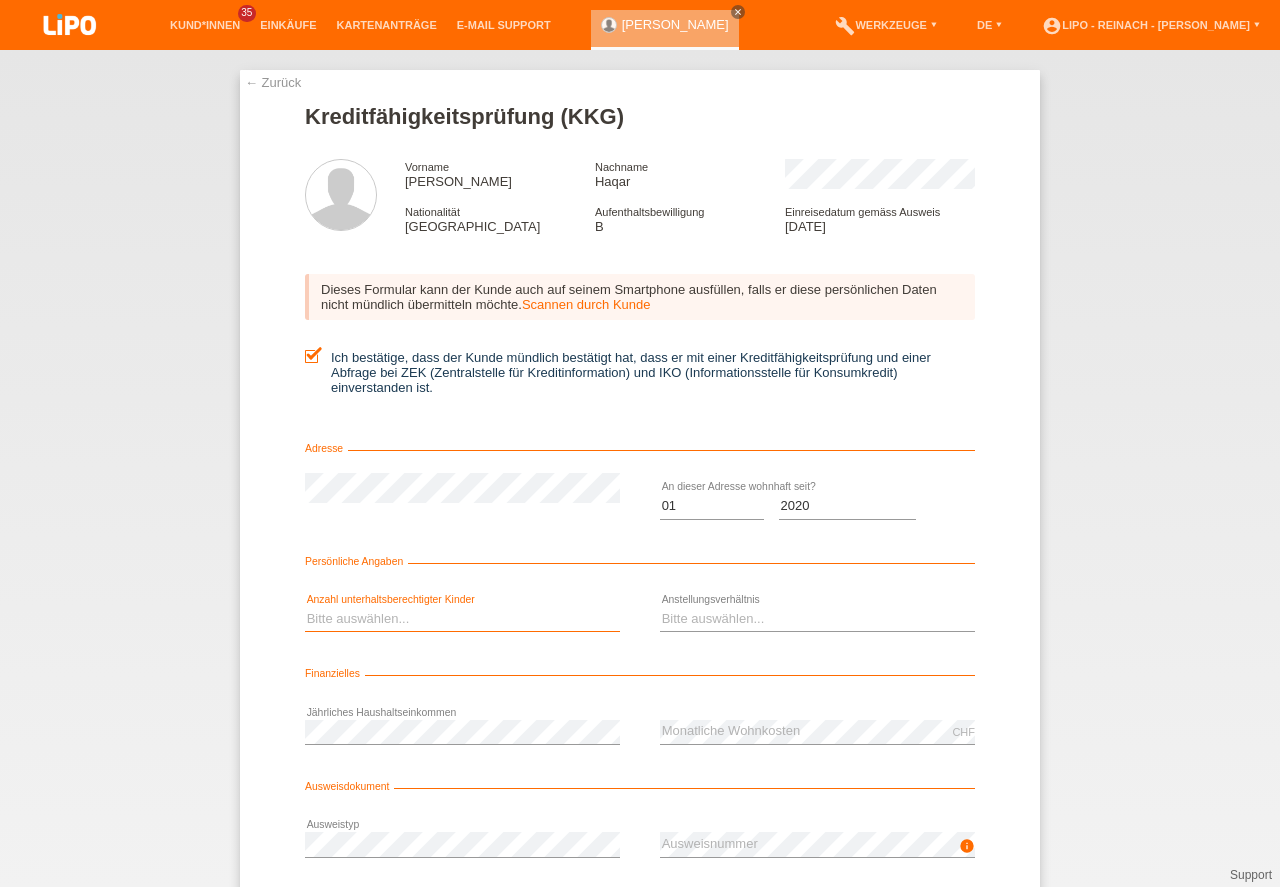 click on "Bitte auswählen...
0
1
2
3
4
5
6
7
8
9" at bounding box center [462, 619] 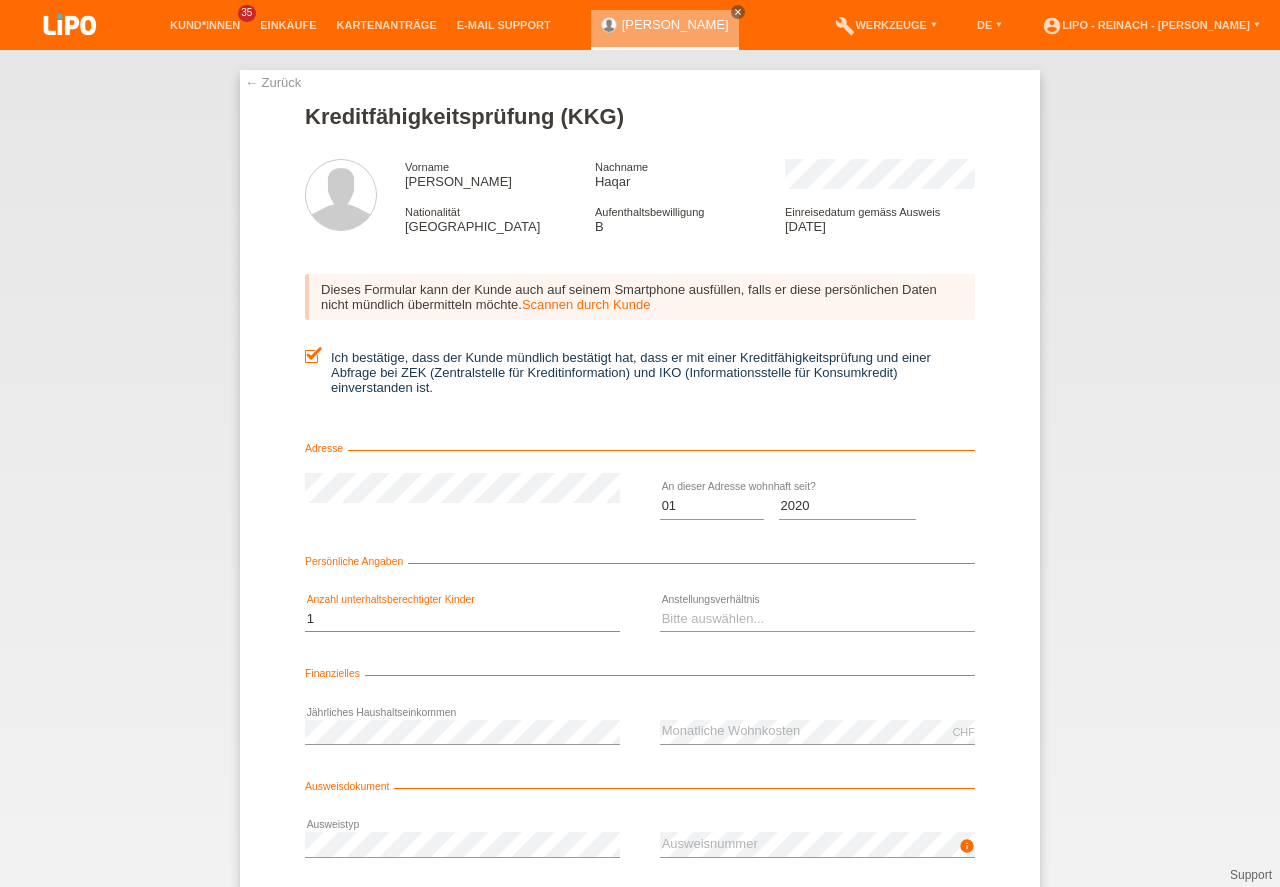click on "1" at bounding box center (0, 0) 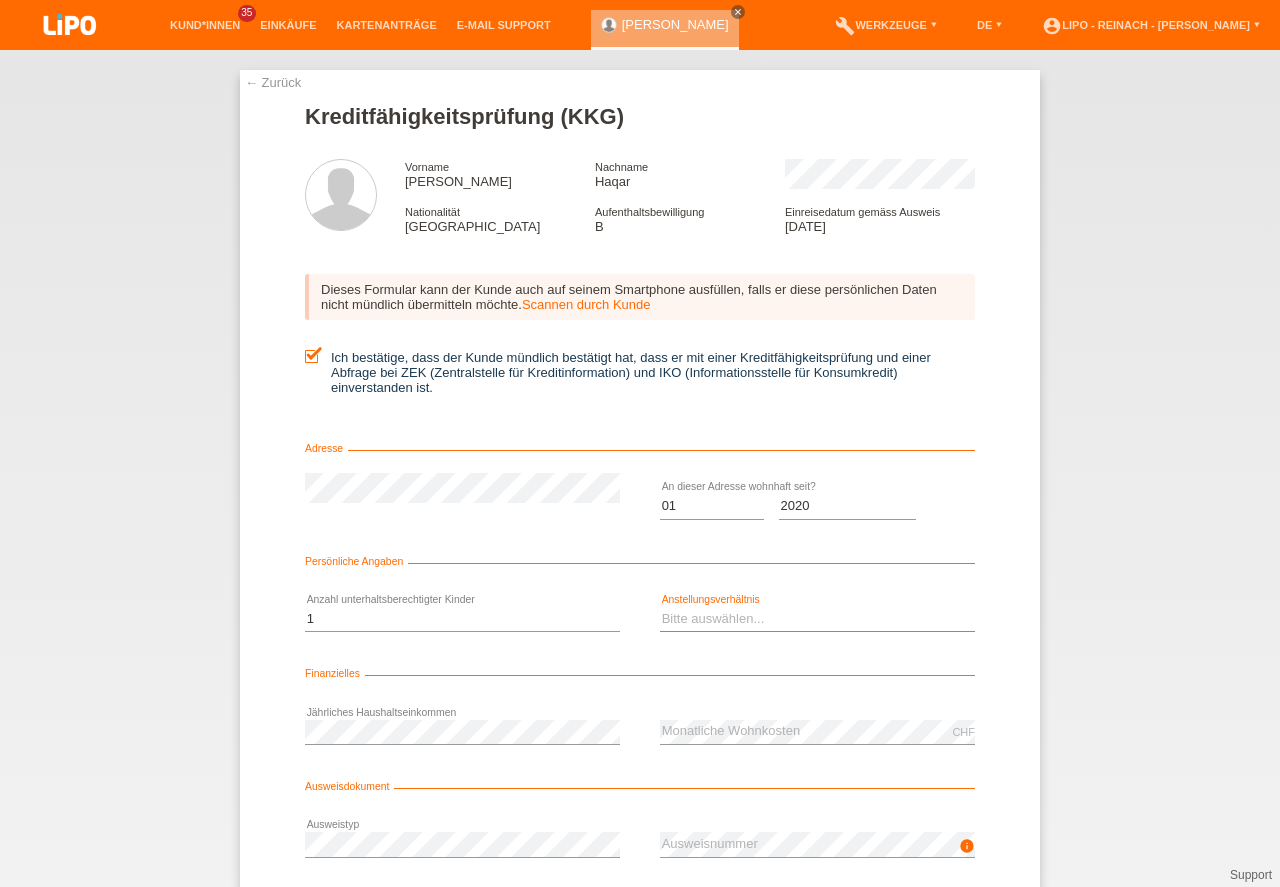 click on "Bitte auswählen...
Unbefristet
Befristet
Lehrling/Student
Pensioniert
Nicht arbeitstätig
Hausfrau/-mann
Selbständig" at bounding box center (817, 619) 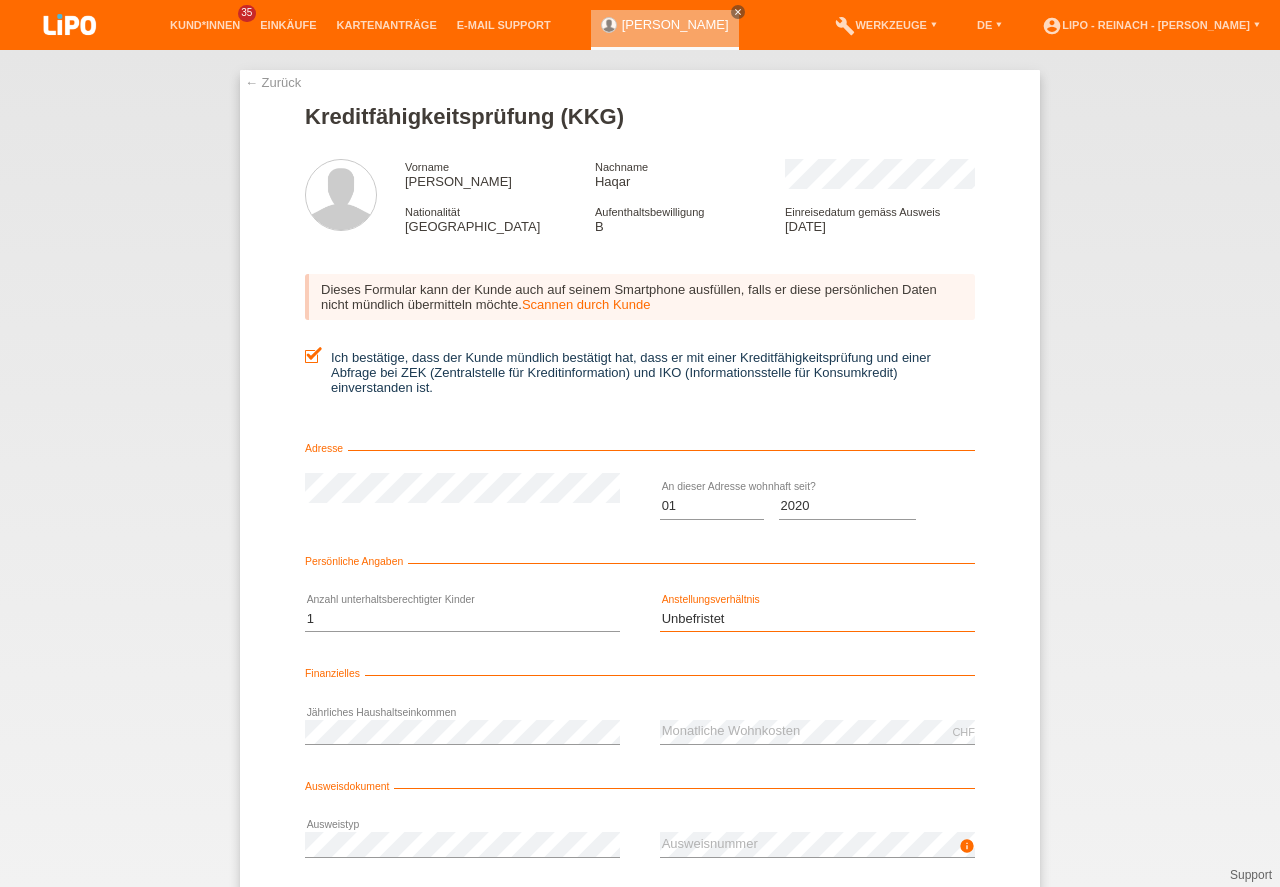 click on "Unbefristet" at bounding box center (0, 0) 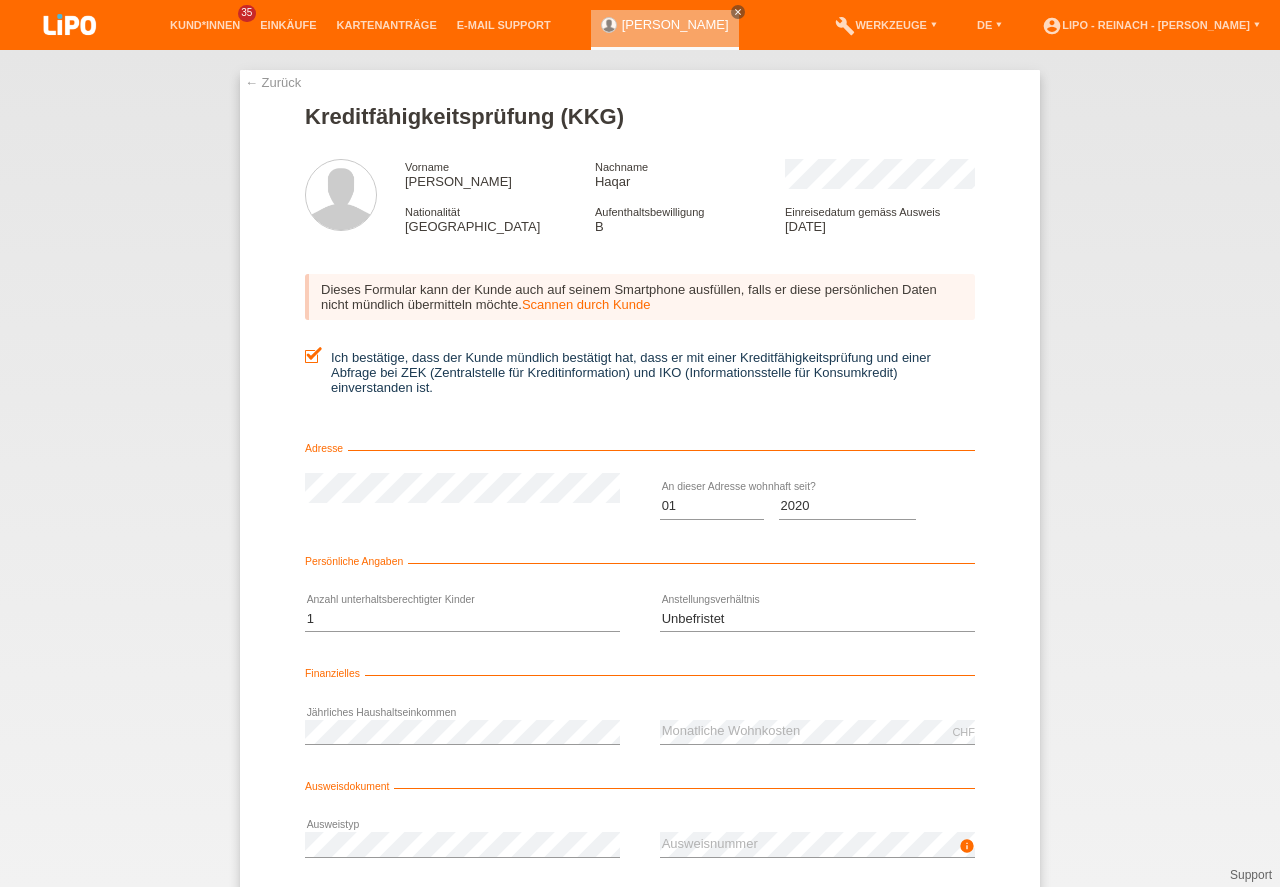 click on "error
Ausweistyp" at bounding box center (462, 845) 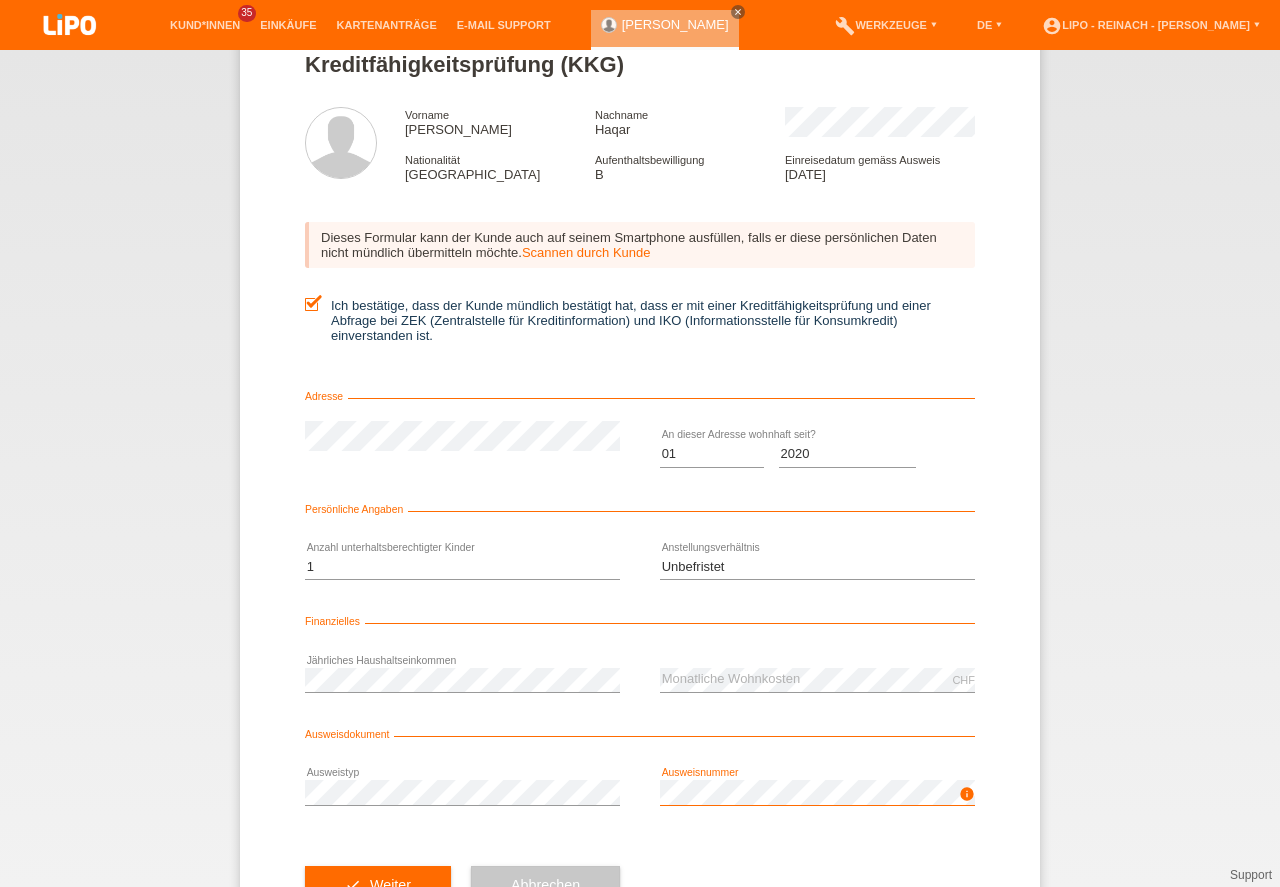 scroll, scrollTop: 132, scrollLeft: 0, axis: vertical 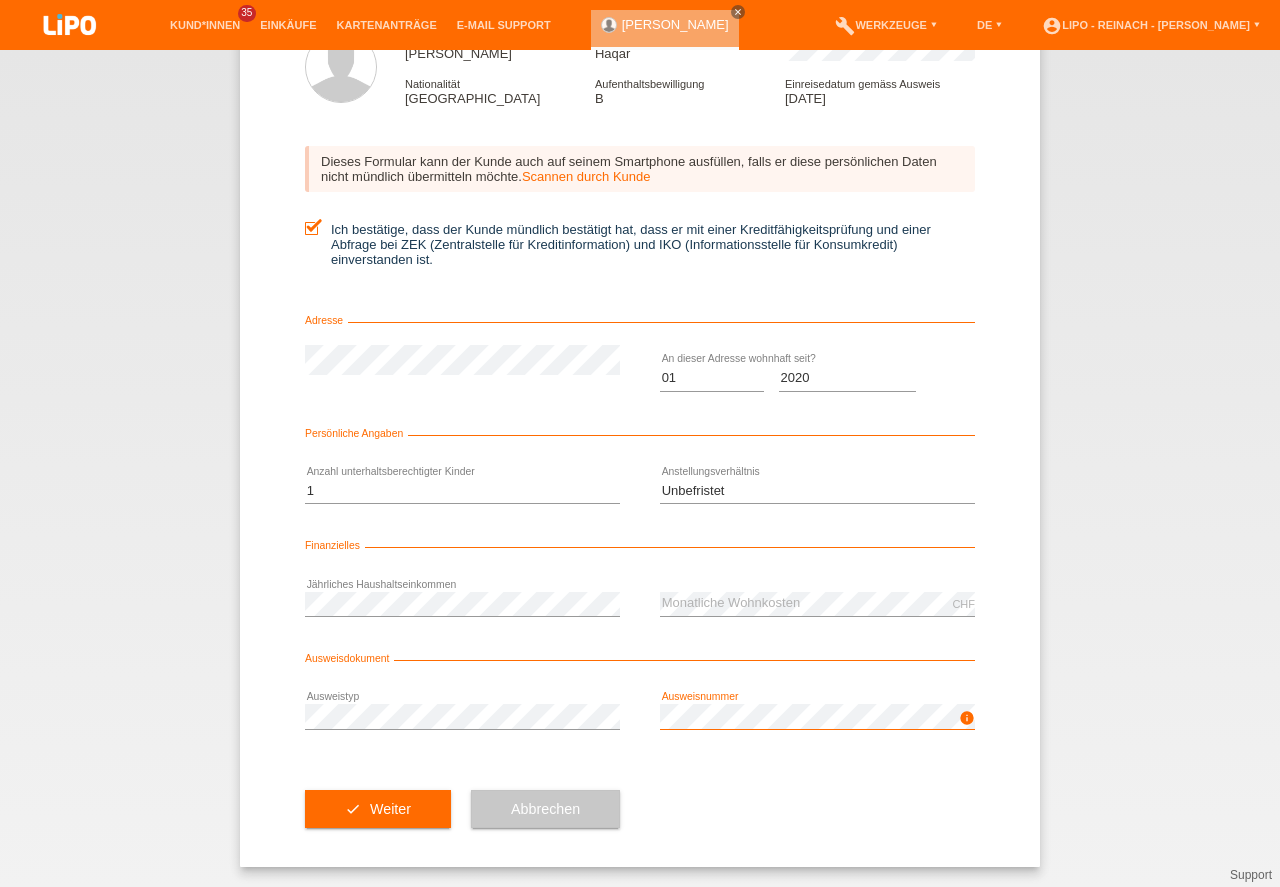 drag, startPoint x: 1279, startPoint y: 692, endPoint x: 1212, endPoint y: 883, distance: 202.41048 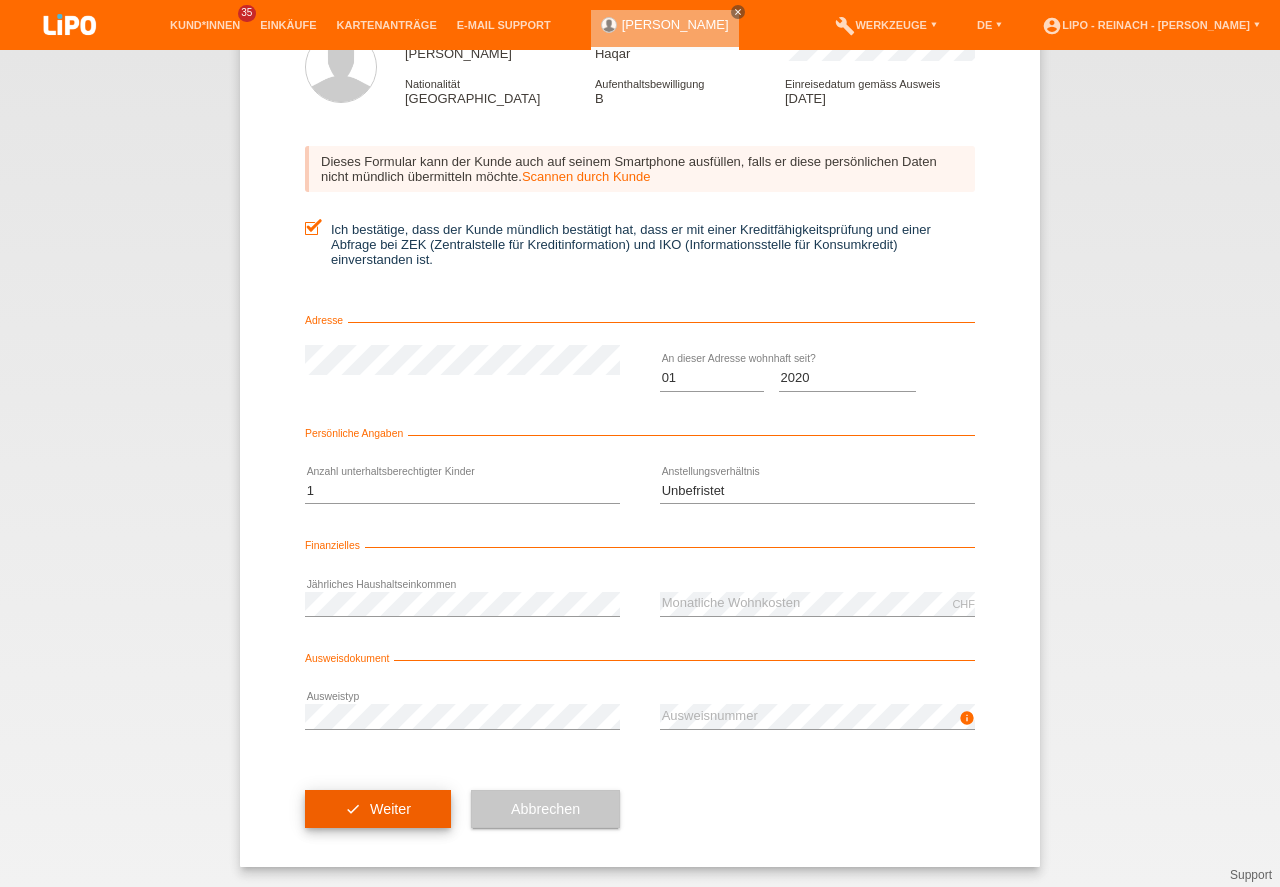 click on "check   Weiter" at bounding box center [378, 809] 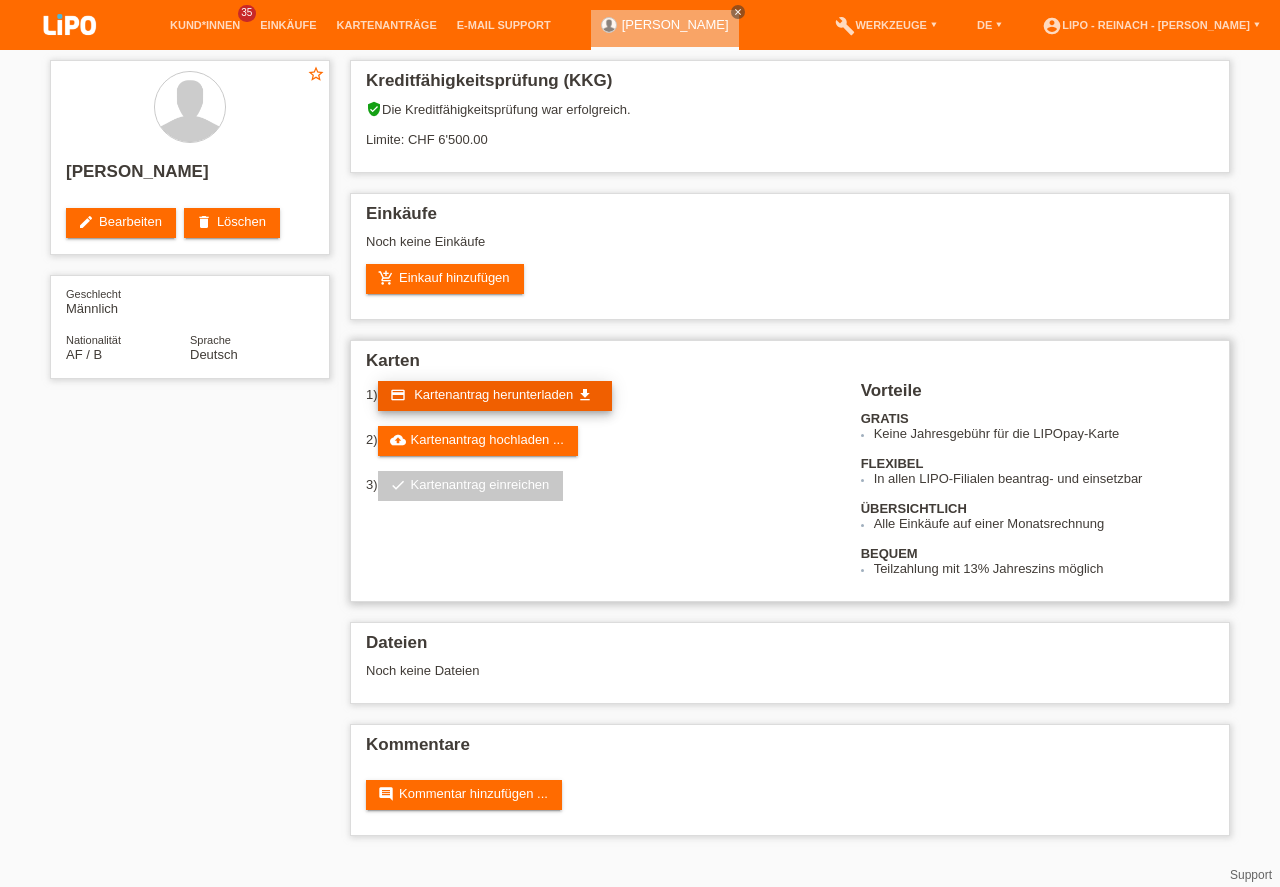 click on "Kartenantrag herunterladen" at bounding box center (493, 394) 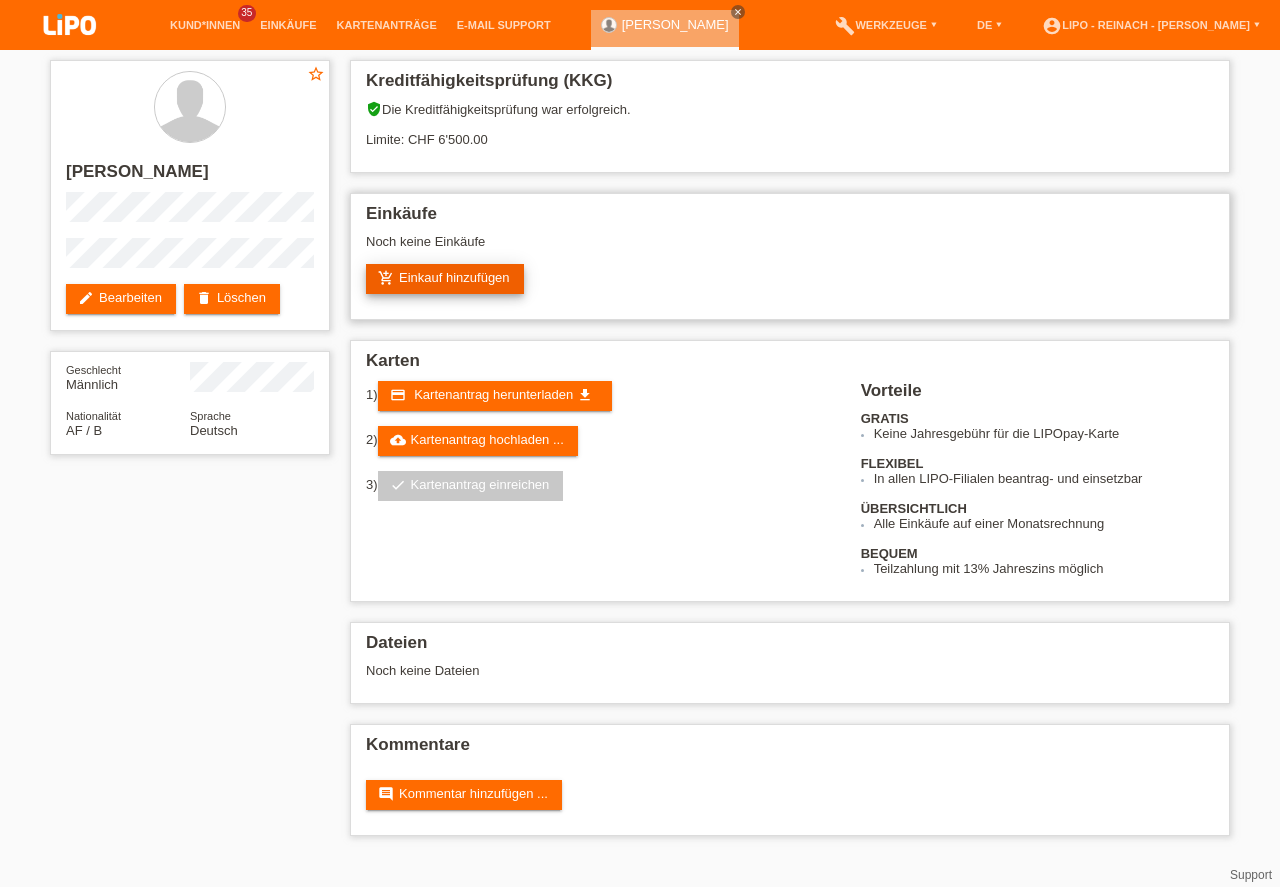 click on "add_shopping_cart  Einkauf hinzufügen" at bounding box center (445, 279) 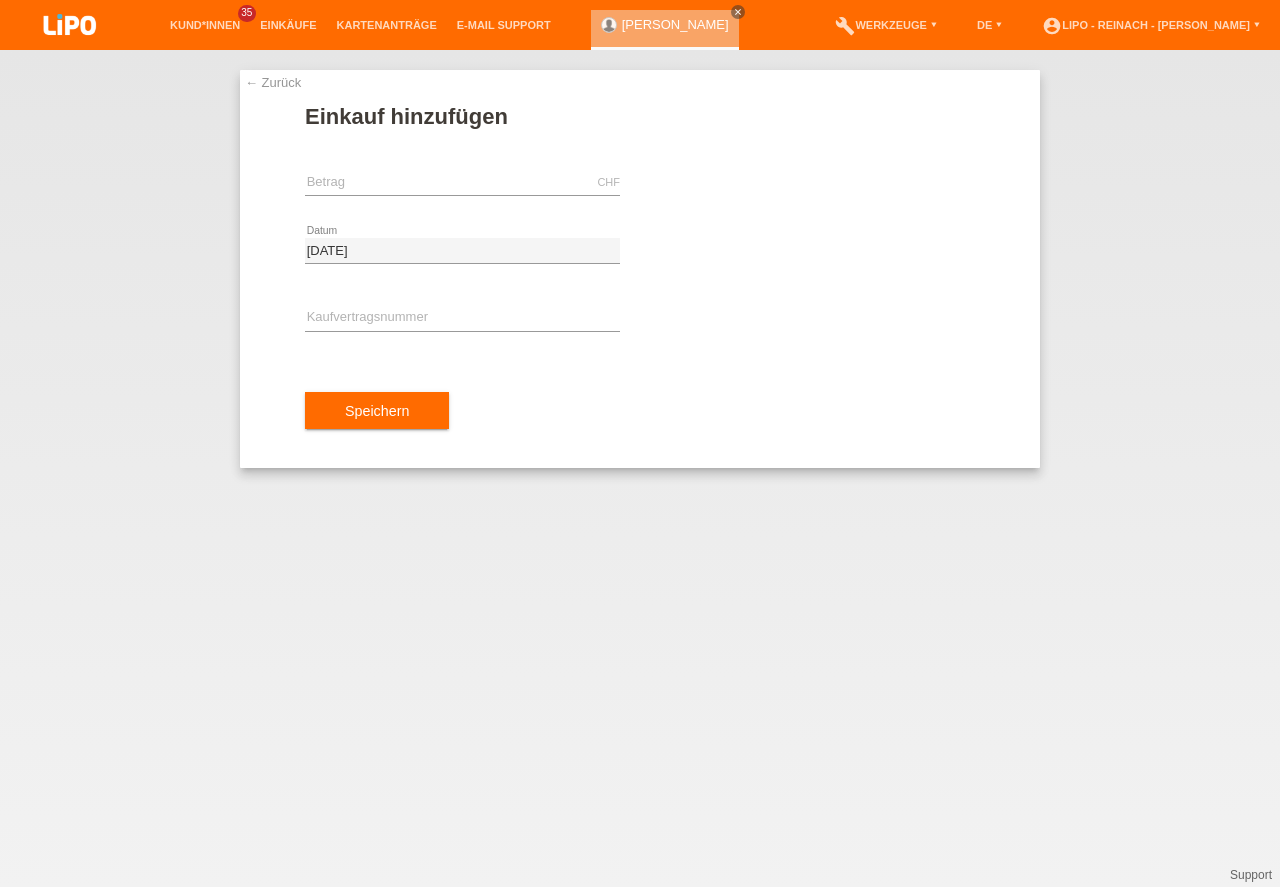 scroll, scrollTop: 0, scrollLeft: 0, axis: both 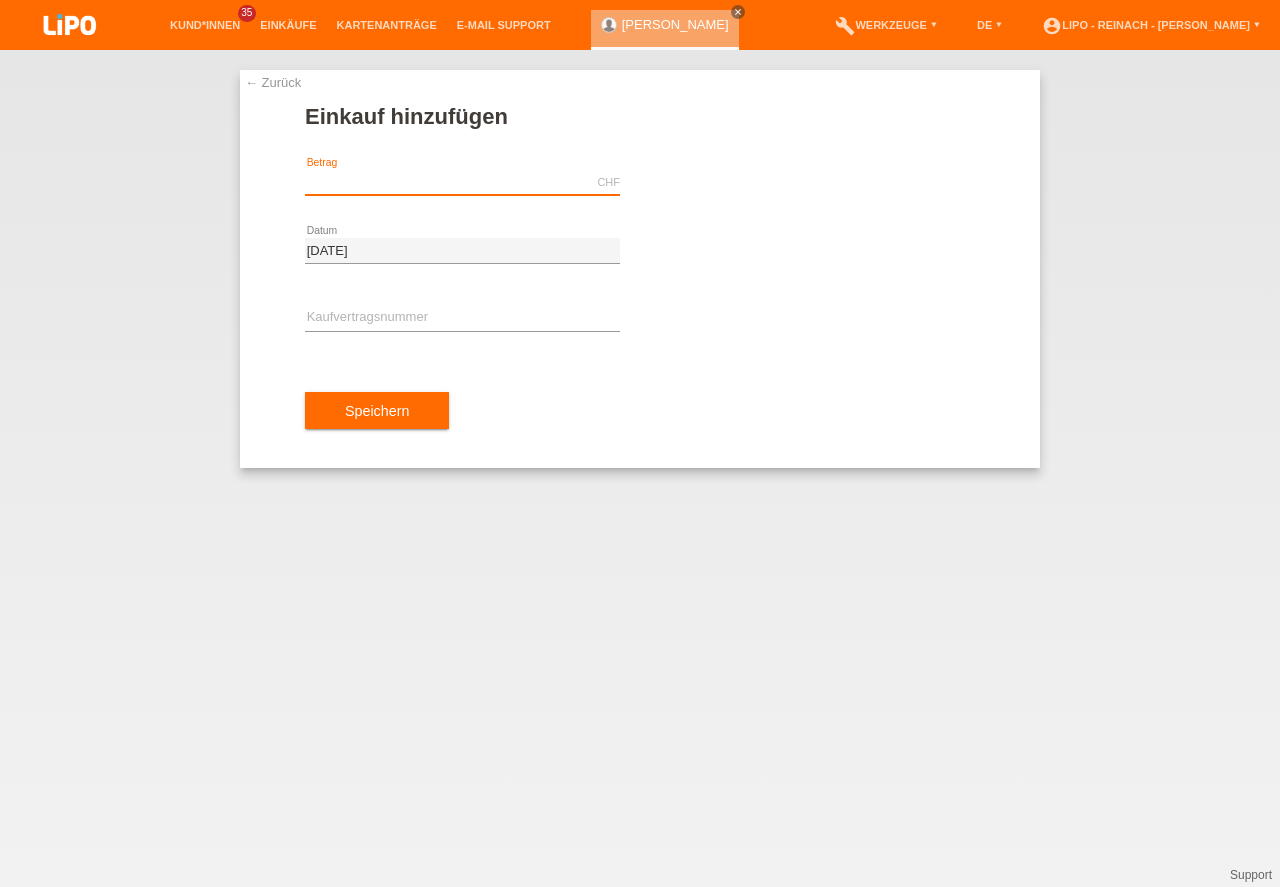 click at bounding box center (462, 182) 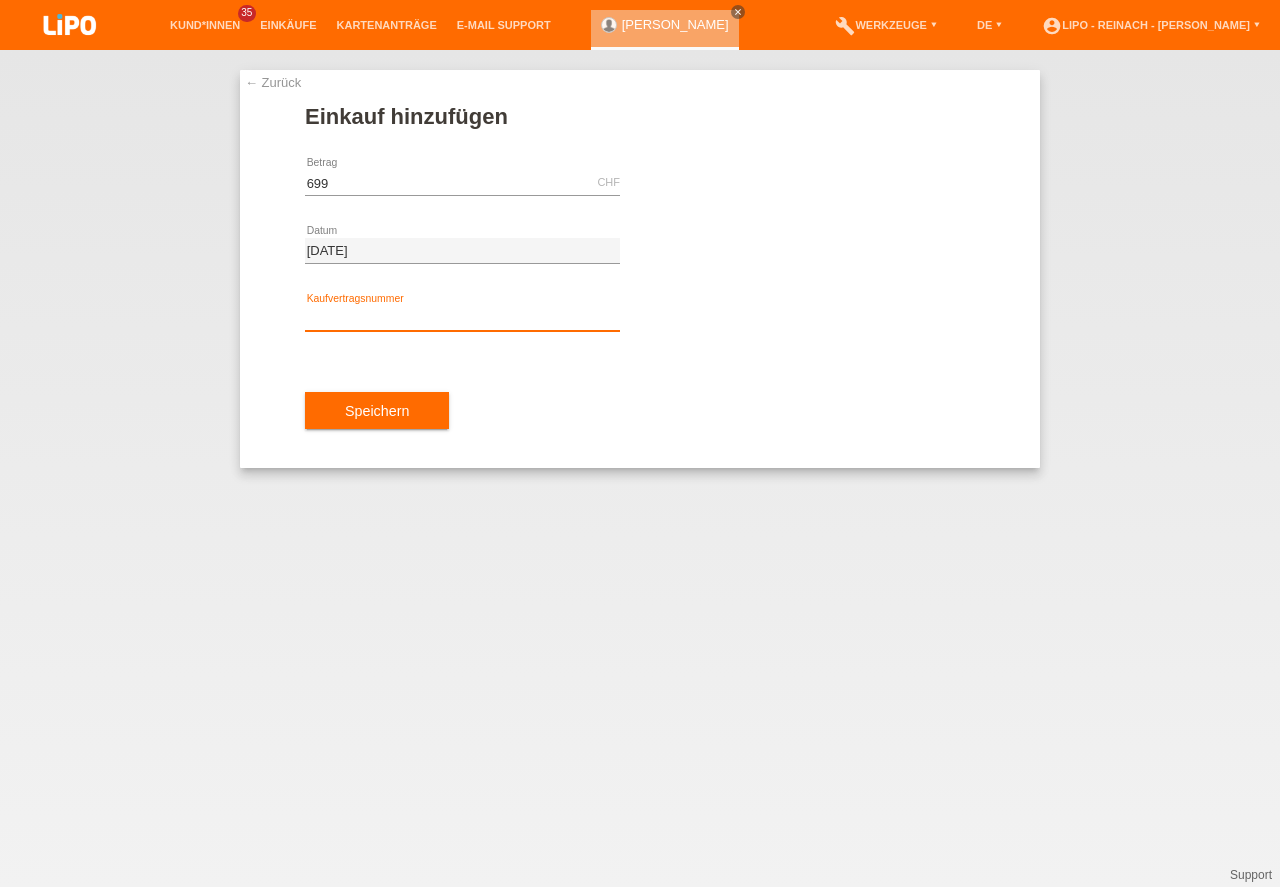 type on "699.00" 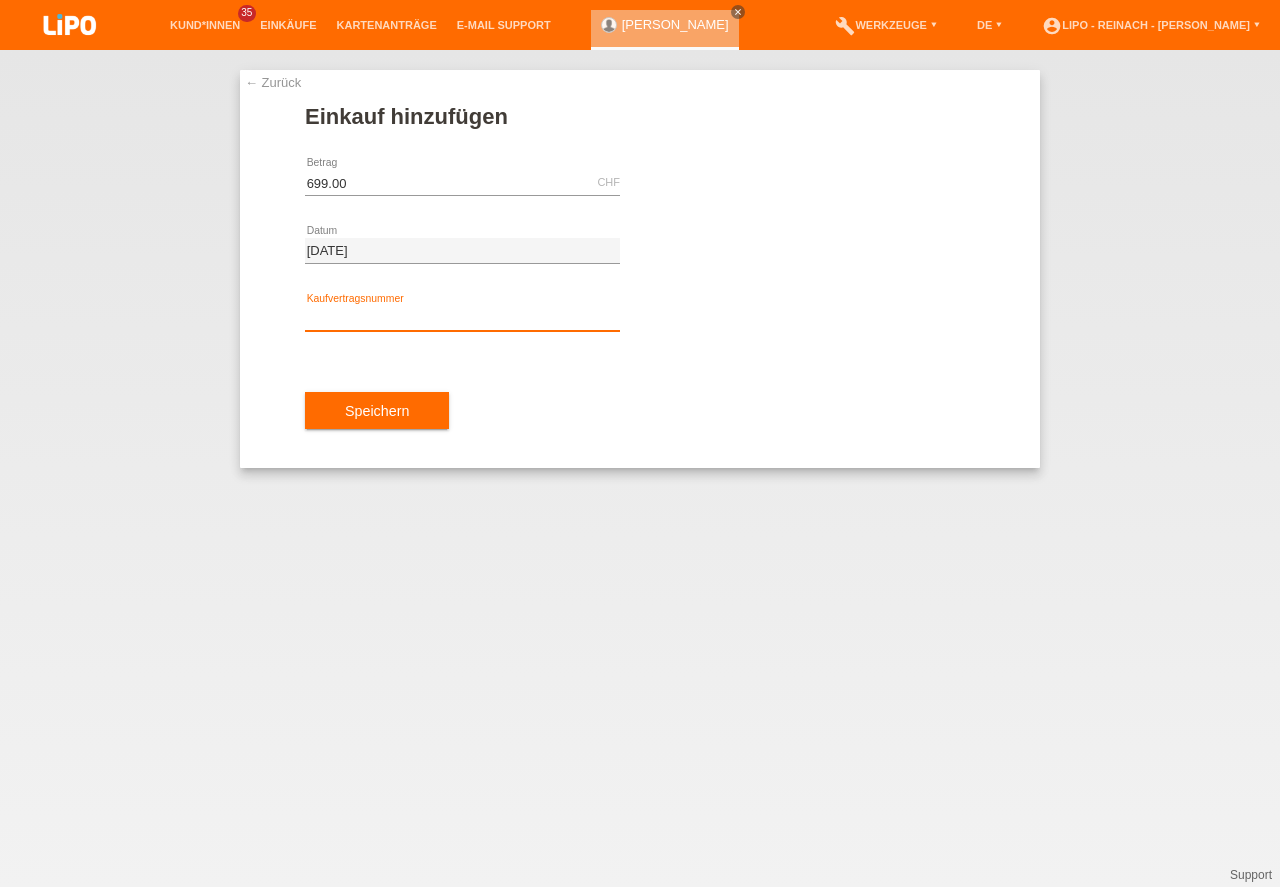 click at bounding box center [462, 318] 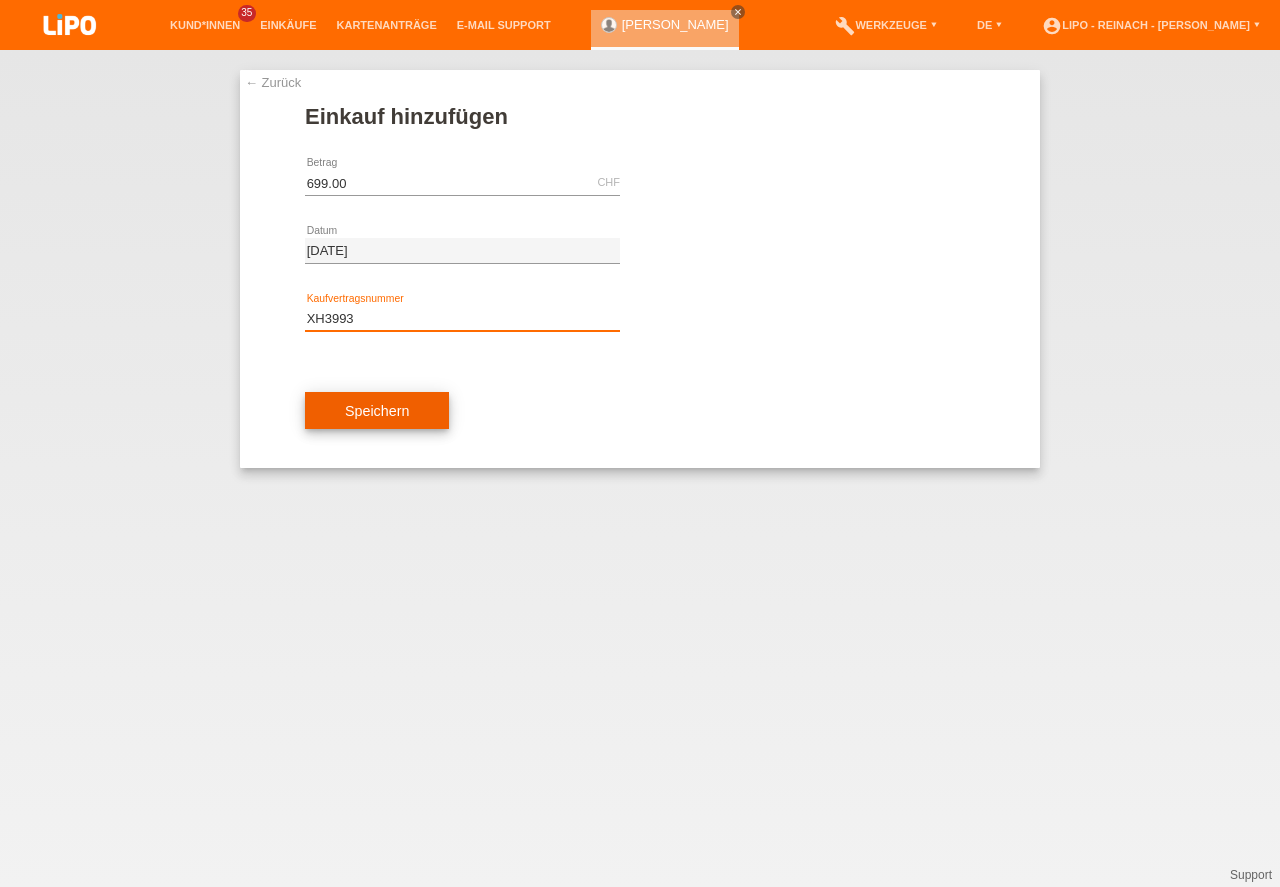 type on "XH3993" 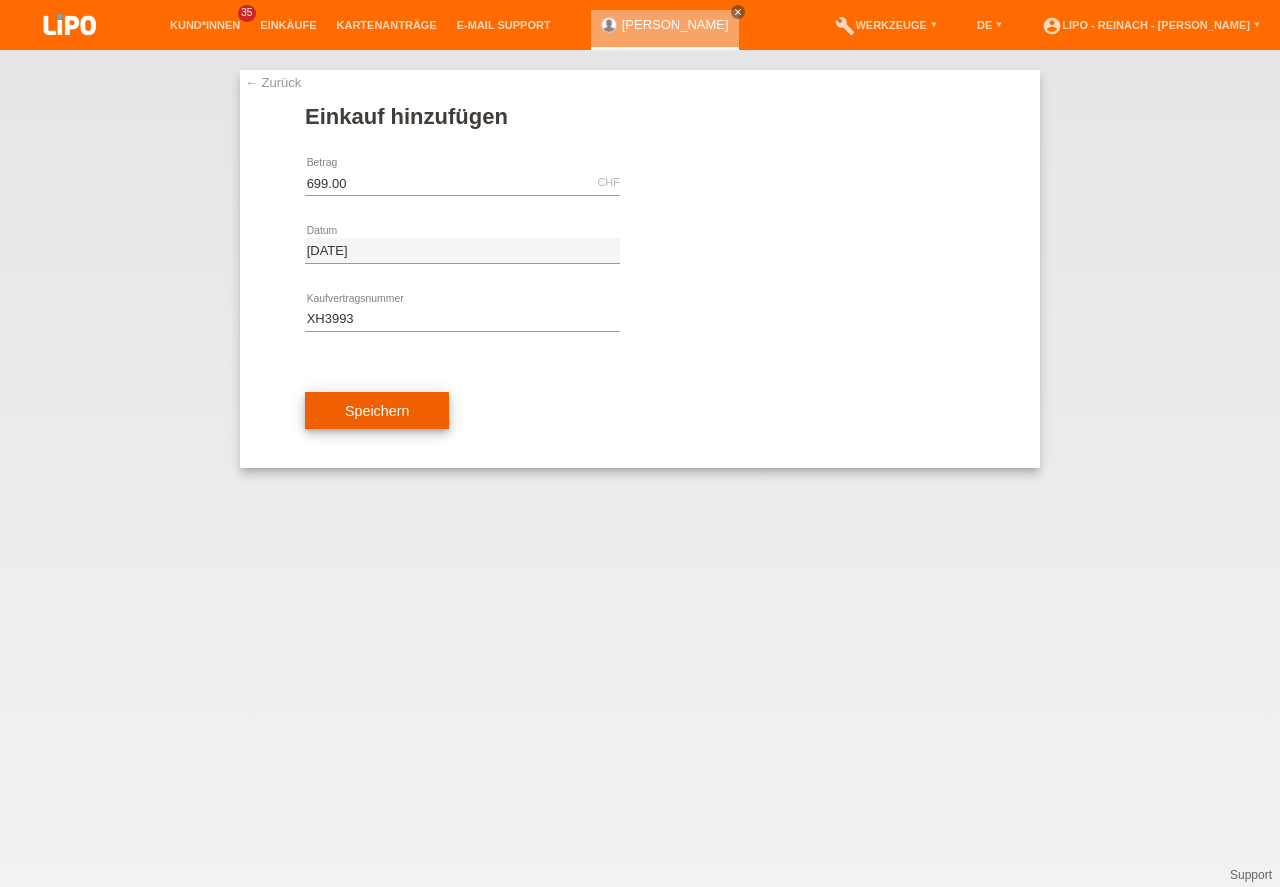 click on "Speichern" at bounding box center (377, 411) 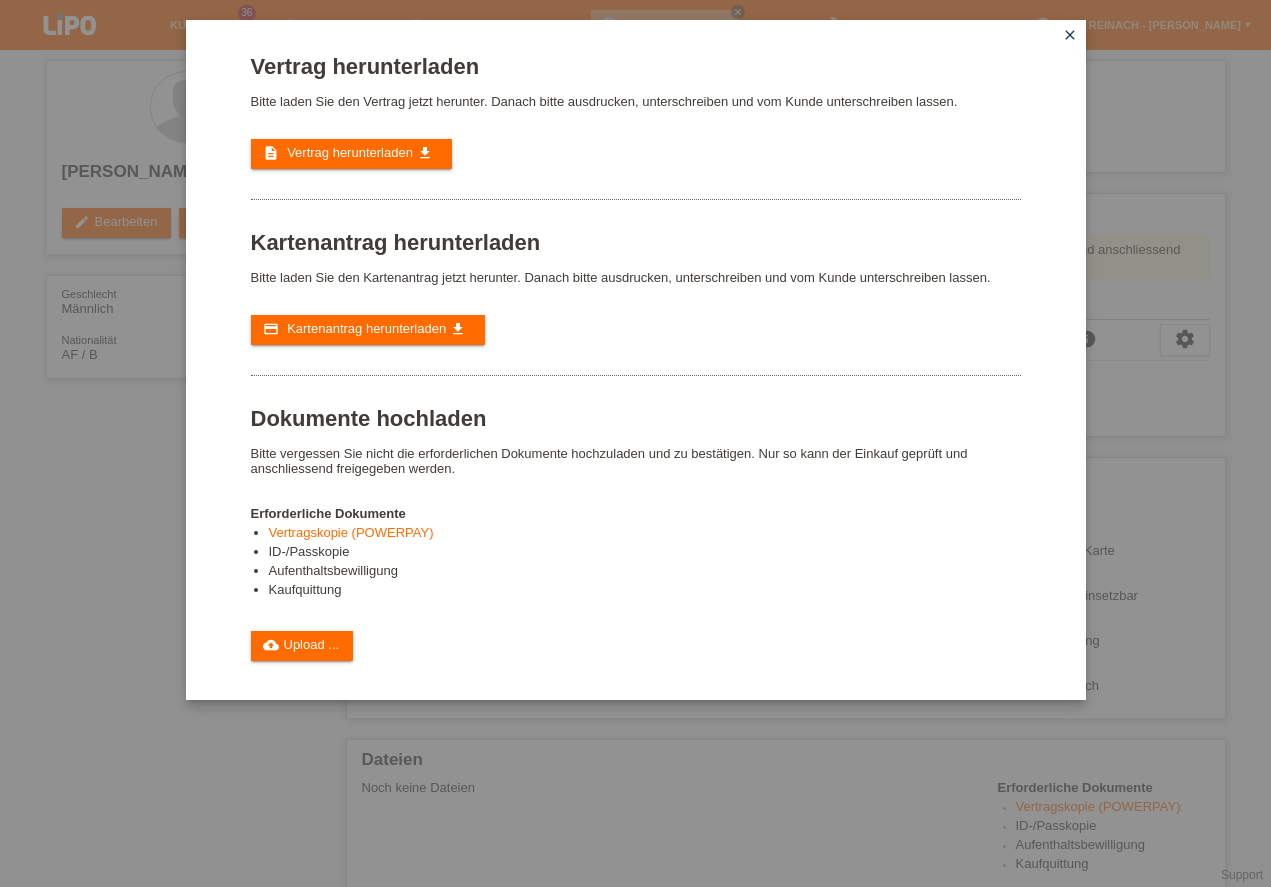 scroll, scrollTop: 0, scrollLeft: 0, axis: both 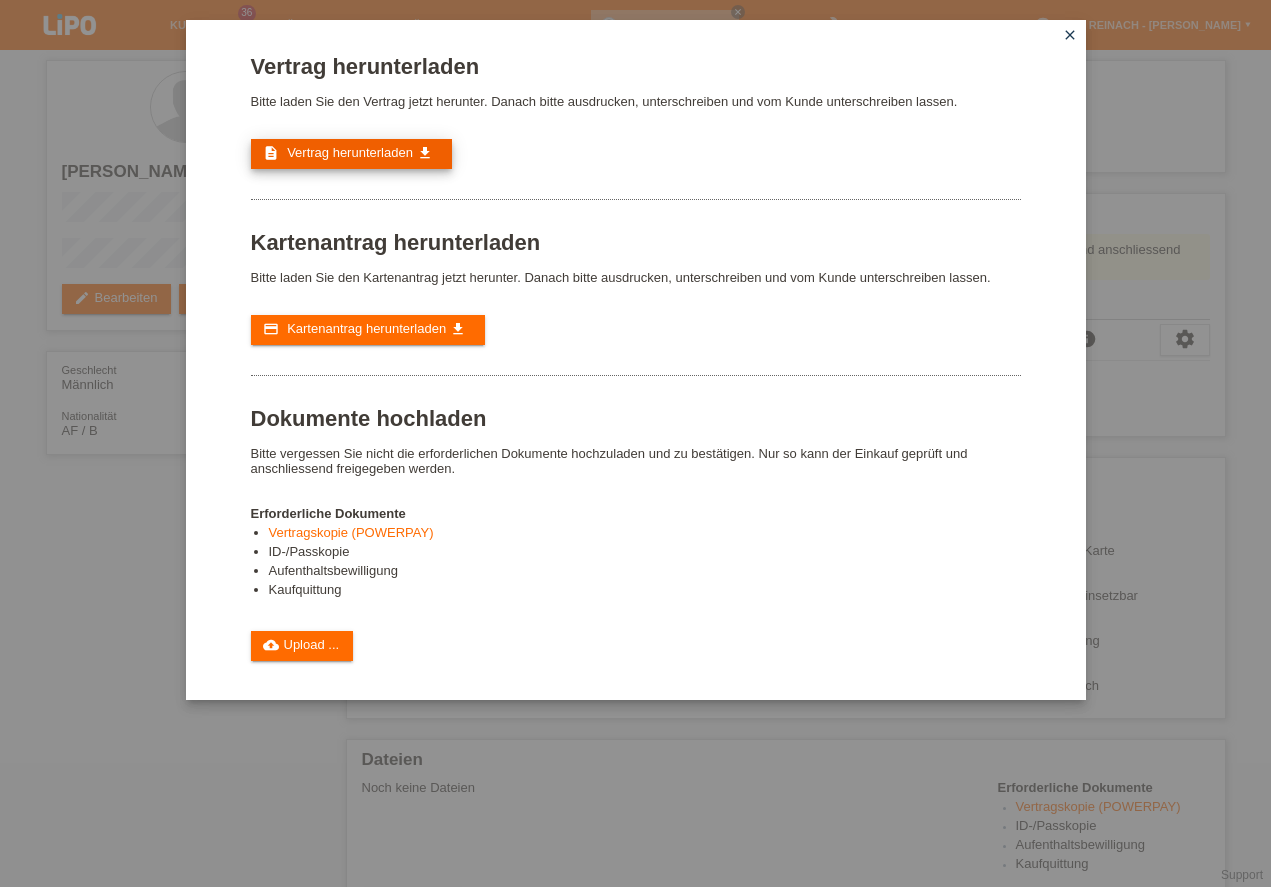 click on "Vertrag herunterladen" at bounding box center [350, 152] 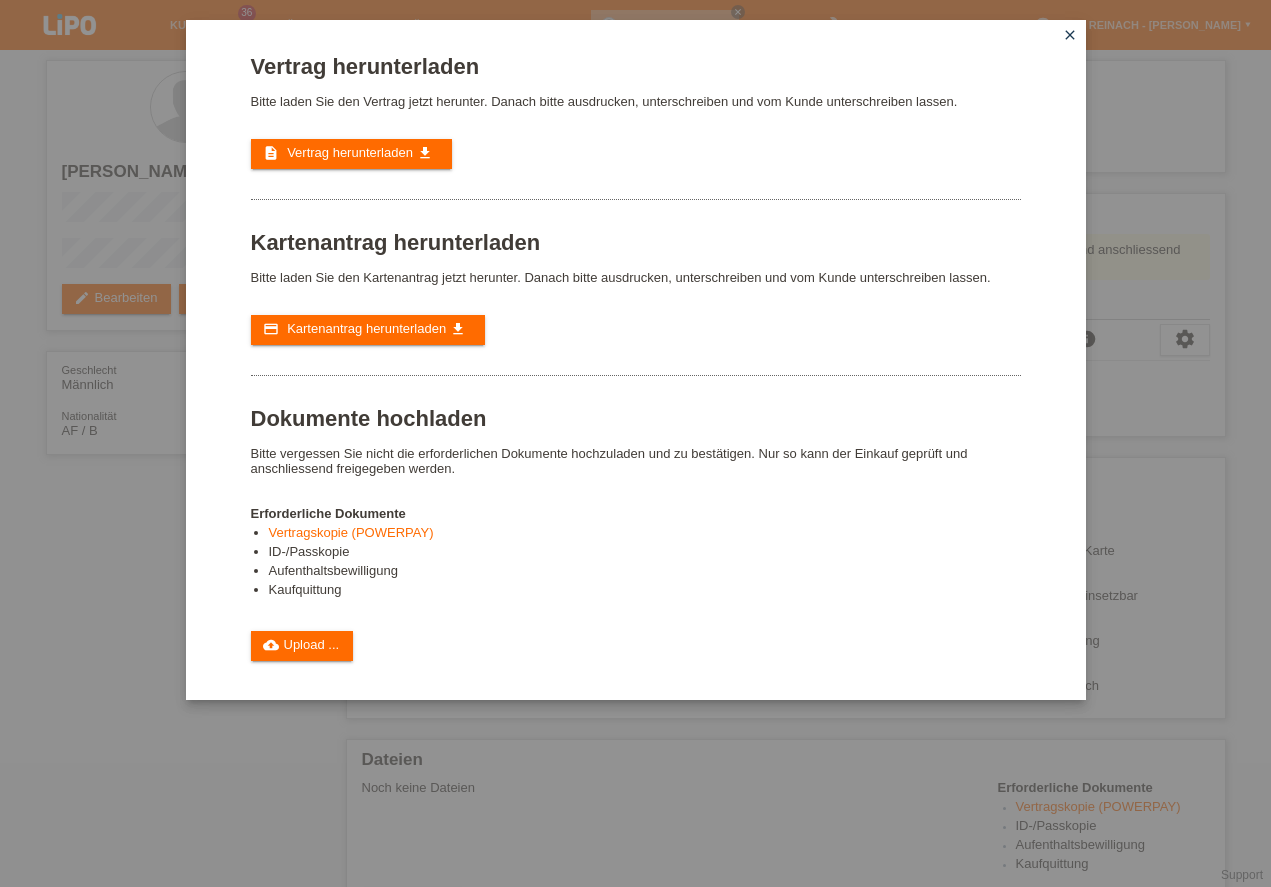 click on "close" at bounding box center (1070, 35) 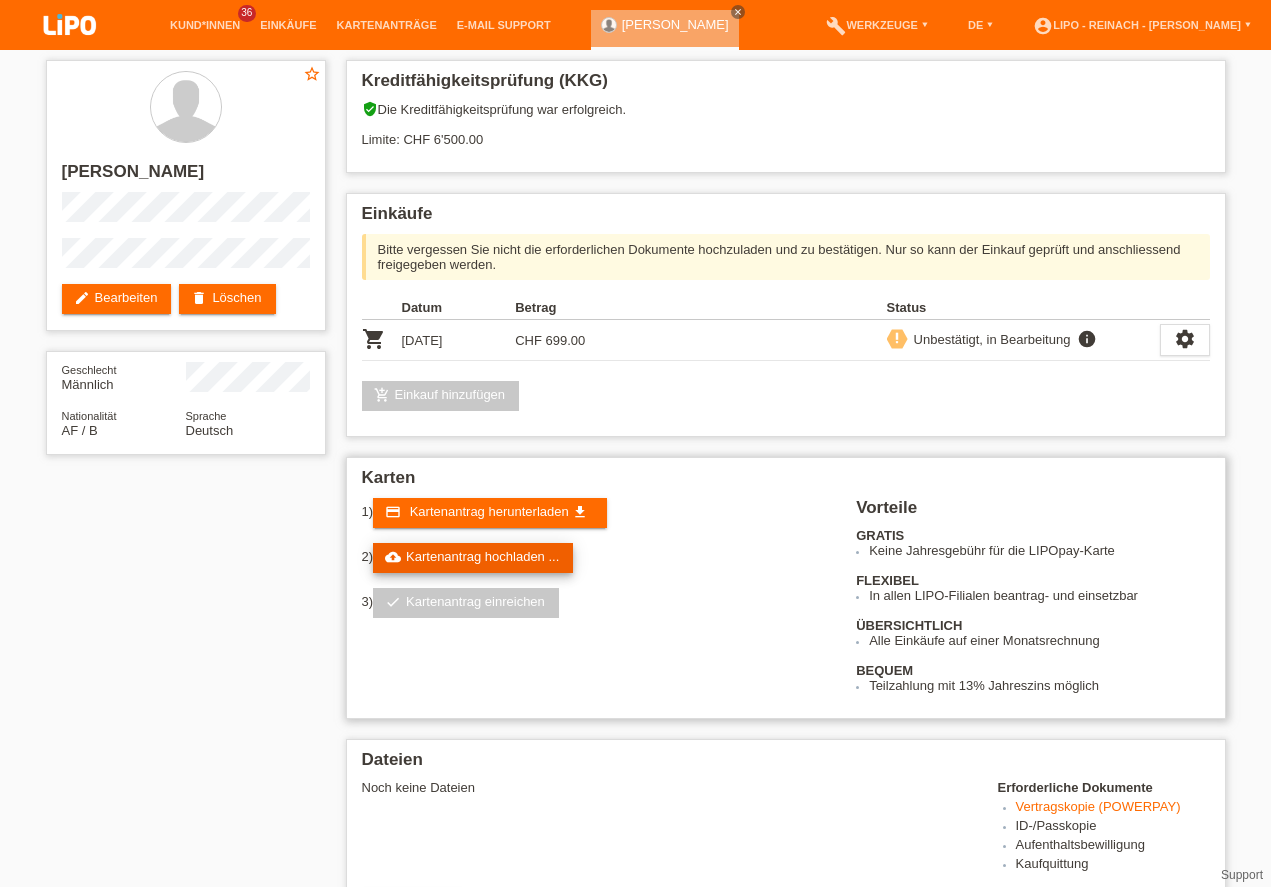 click on "cloud_upload  Kartenantrag hochladen ..." at bounding box center [473, 558] 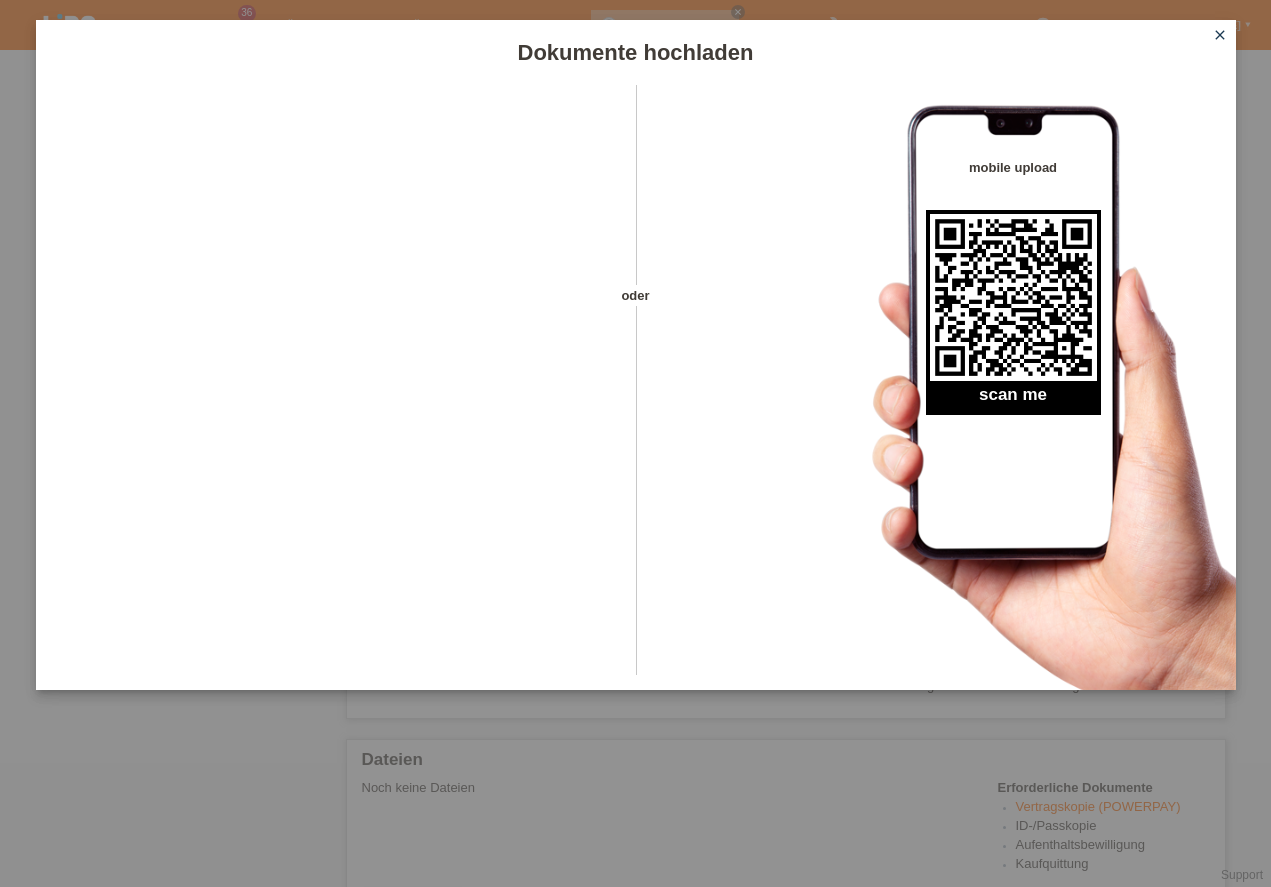 click on "close" at bounding box center (1220, 35) 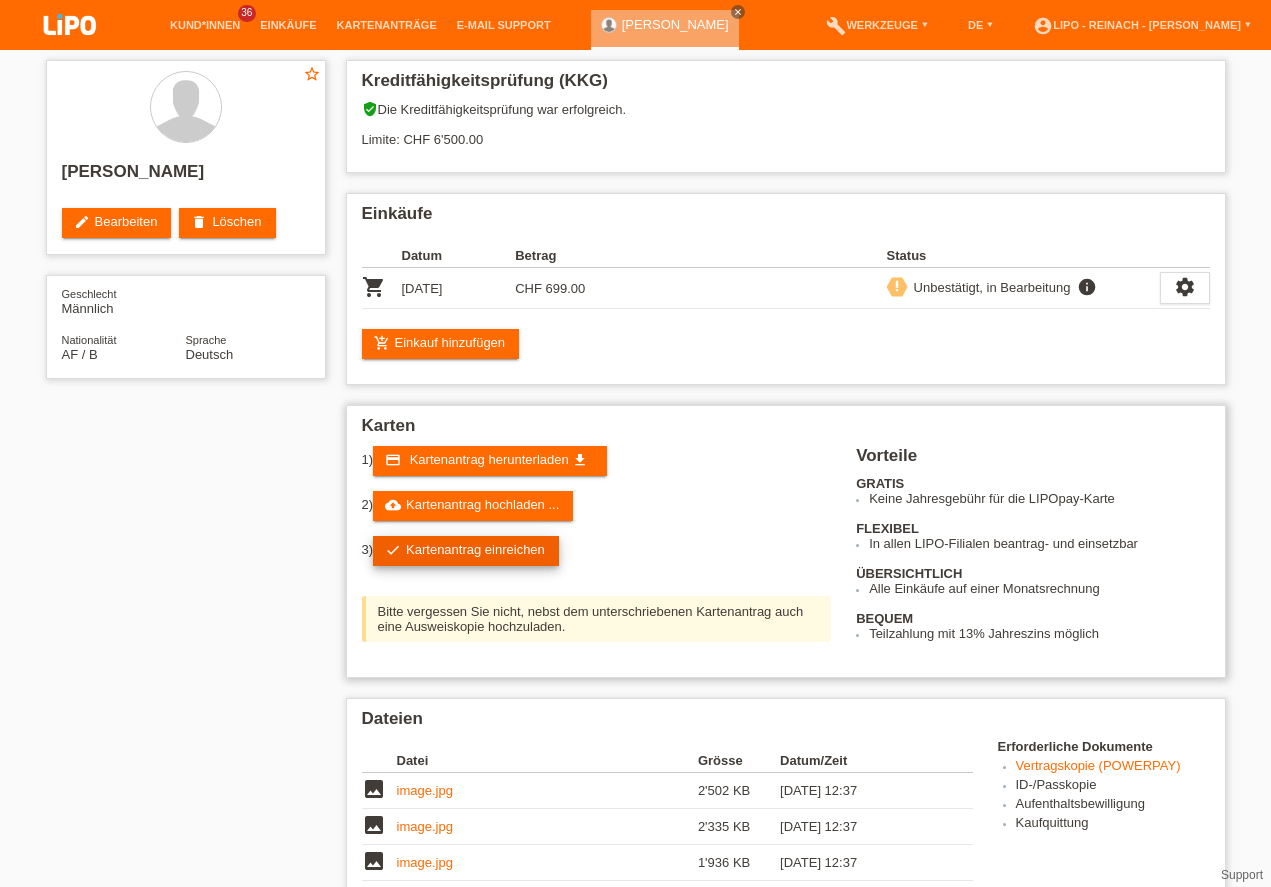 scroll, scrollTop: 0, scrollLeft: 0, axis: both 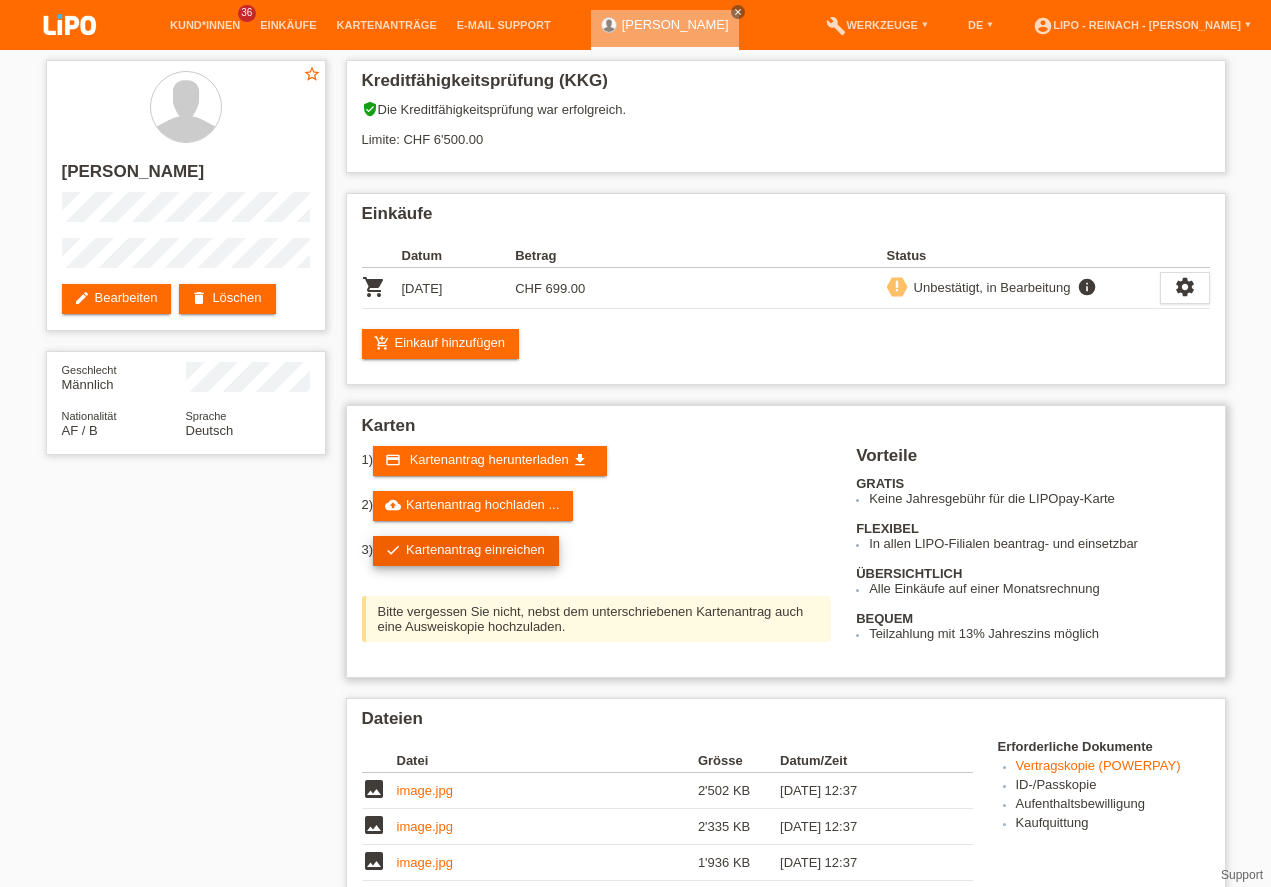 click on "check  Kartenantrag einreichen" at bounding box center [466, 551] 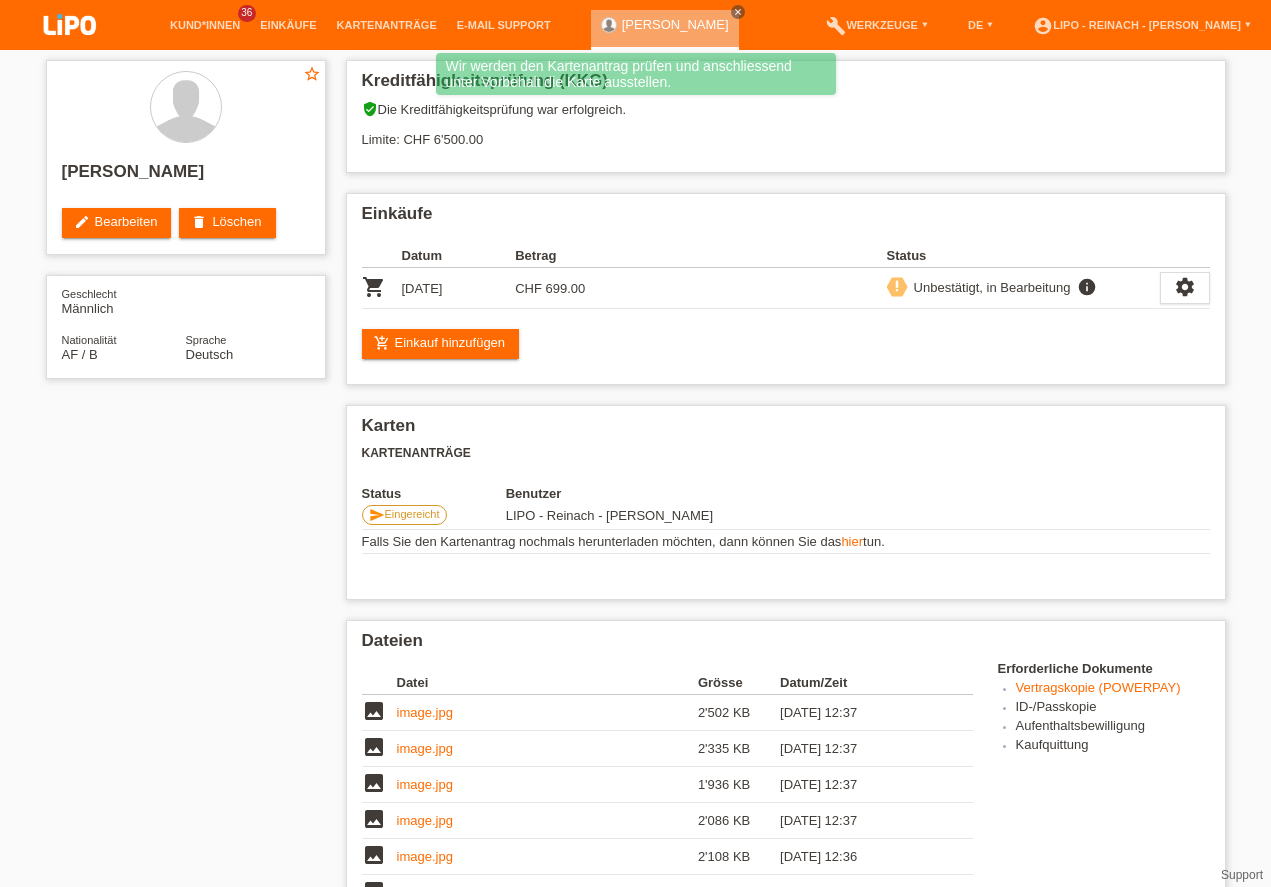 scroll, scrollTop: 57, scrollLeft: 0, axis: vertical 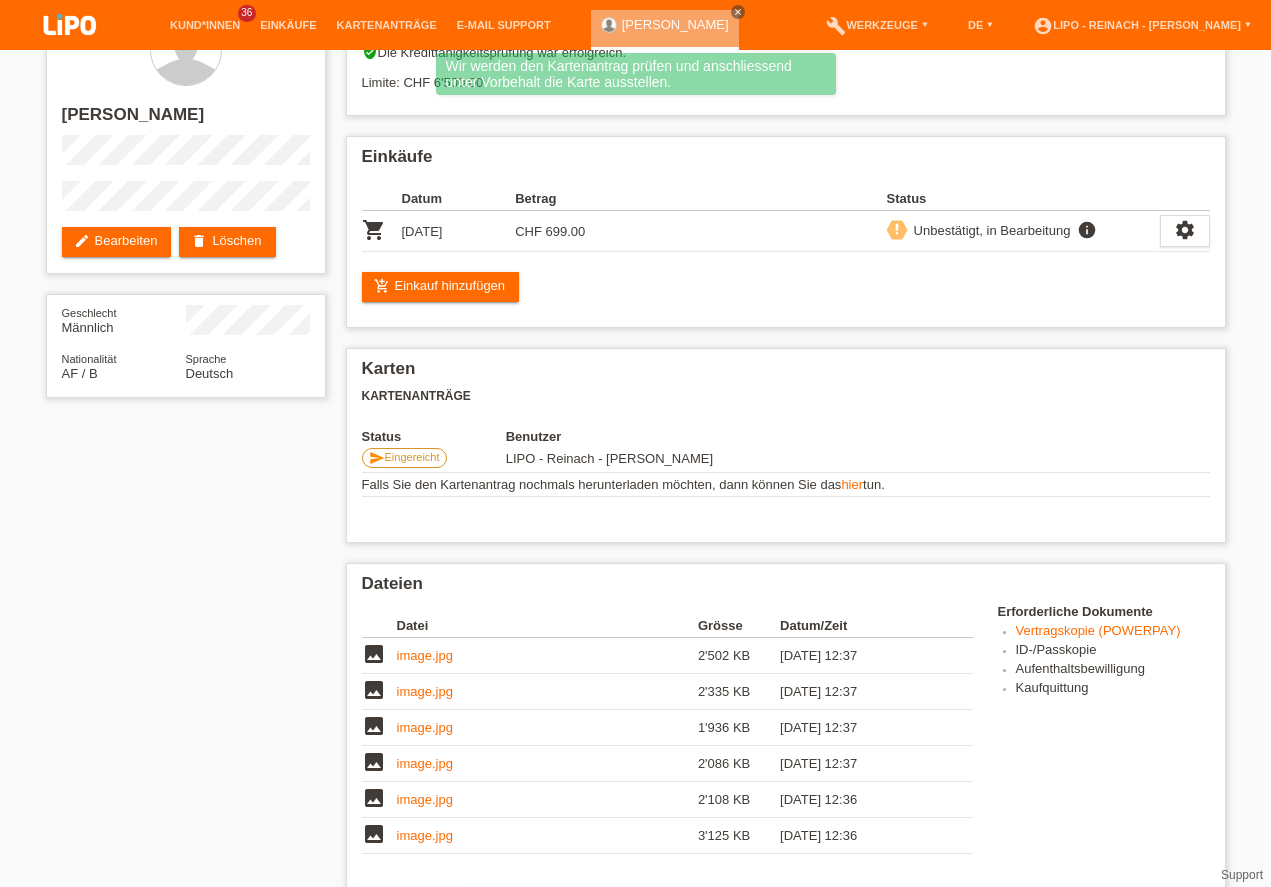 click on "erledigt" at bounding box center [419, 1096] 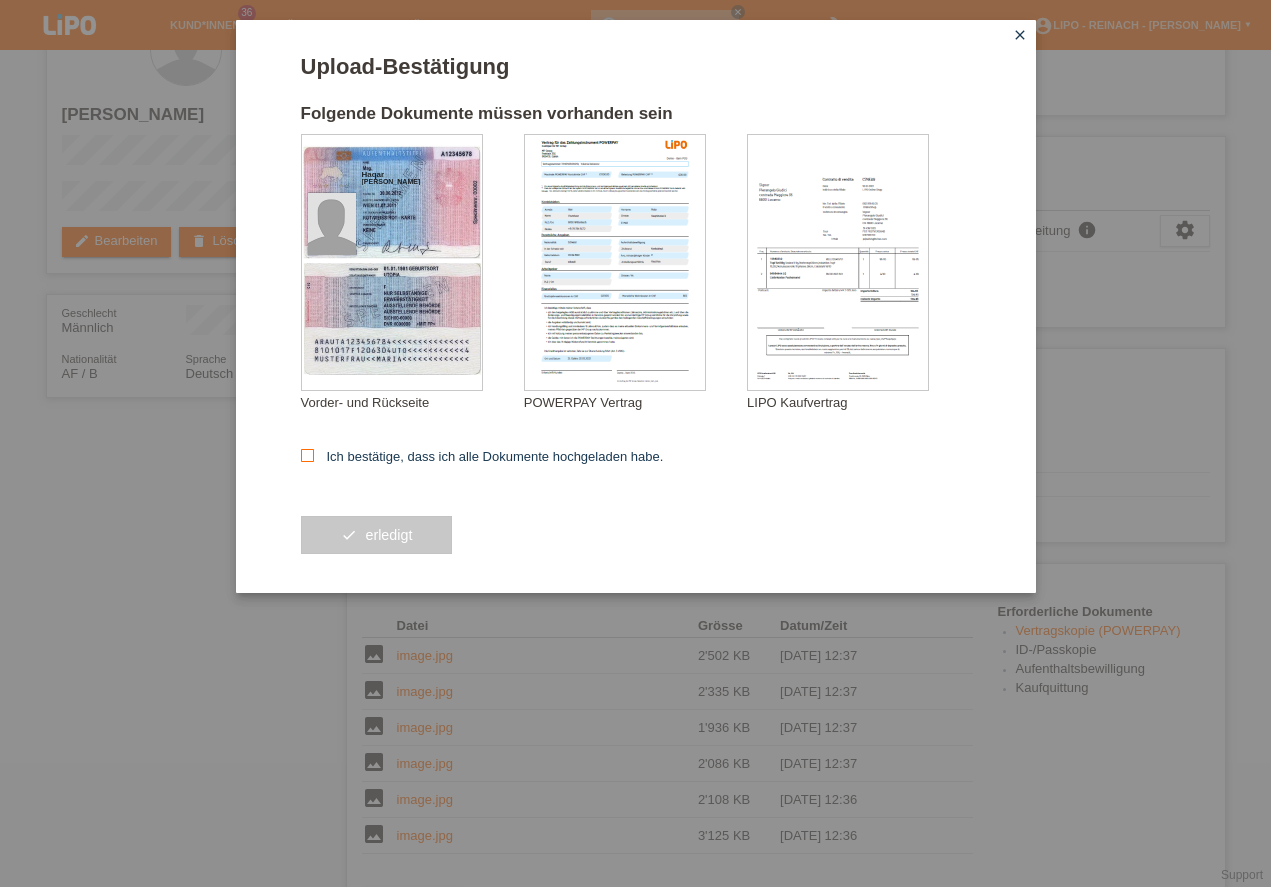 click at bounding box center (307, 455) 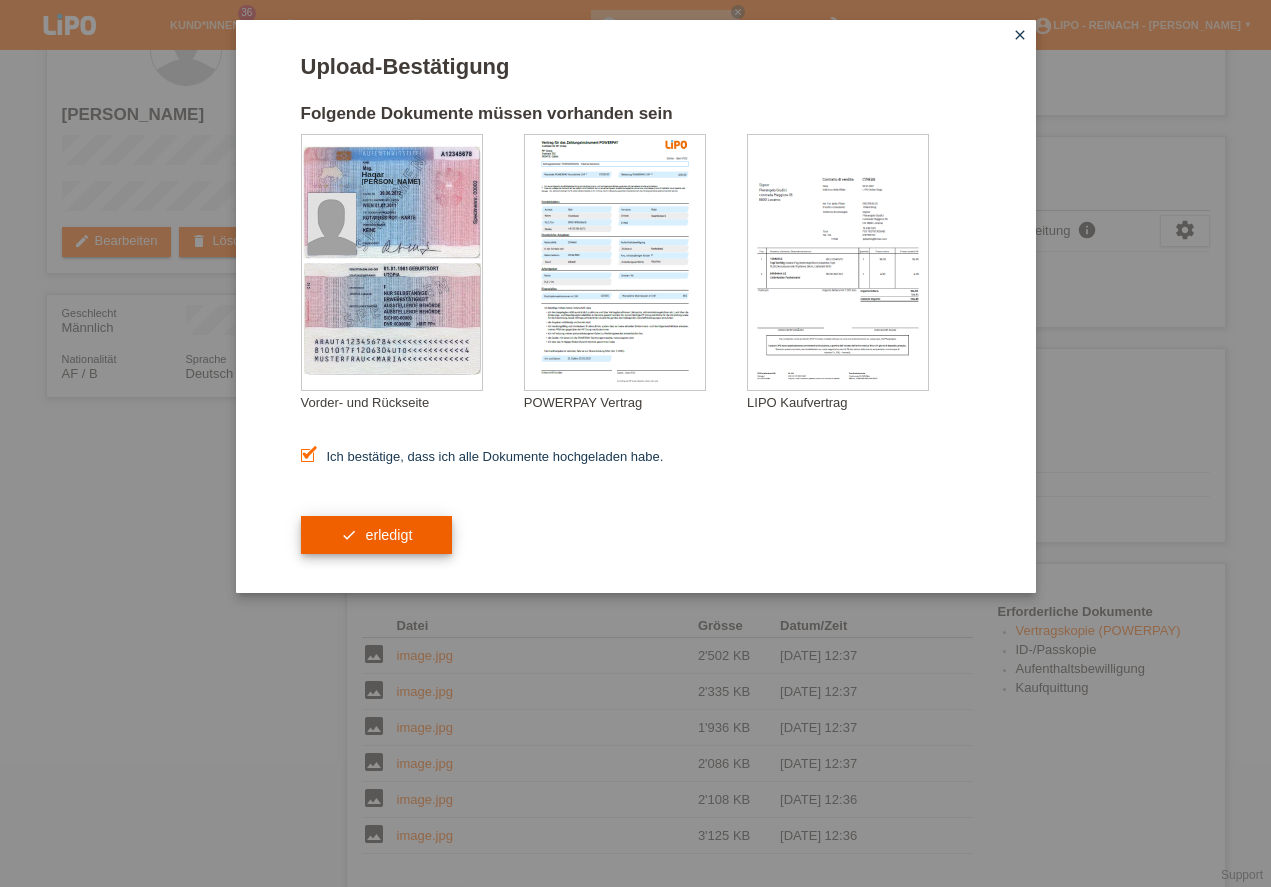 click on "check   erledigt" at bounding box center (377, 535) 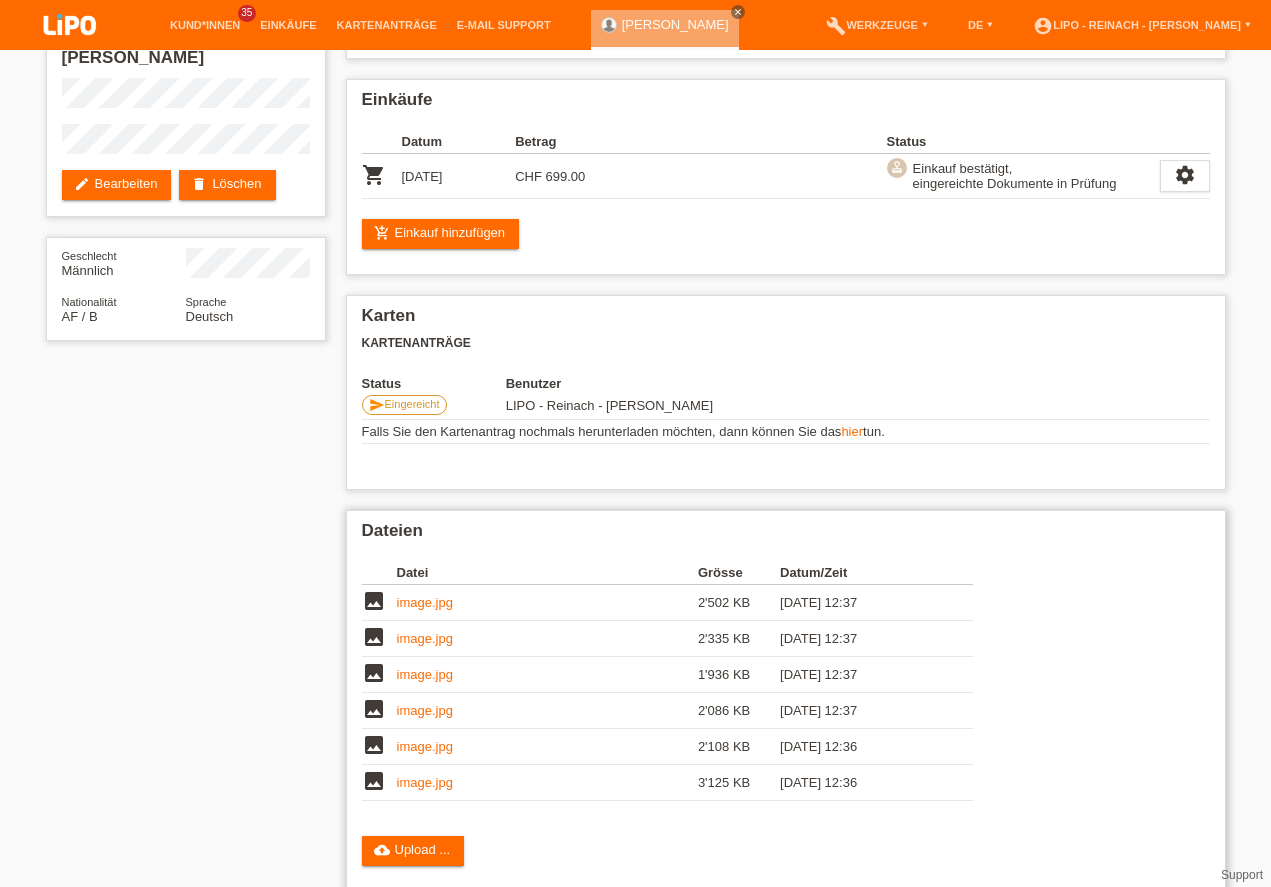 scroll, scrollTop: 0, scrollLeft: 0, axis: both 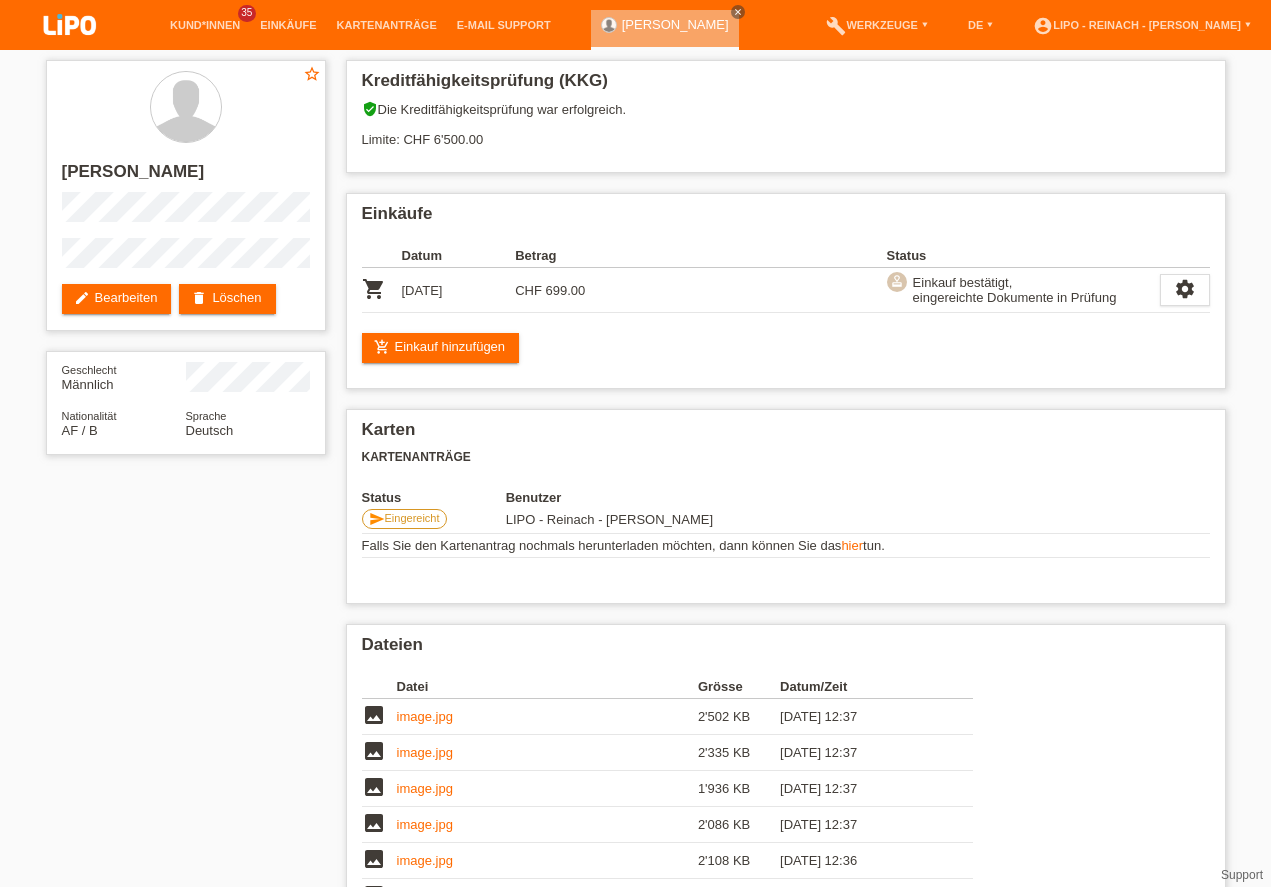 click at bounding box center [70, 26] 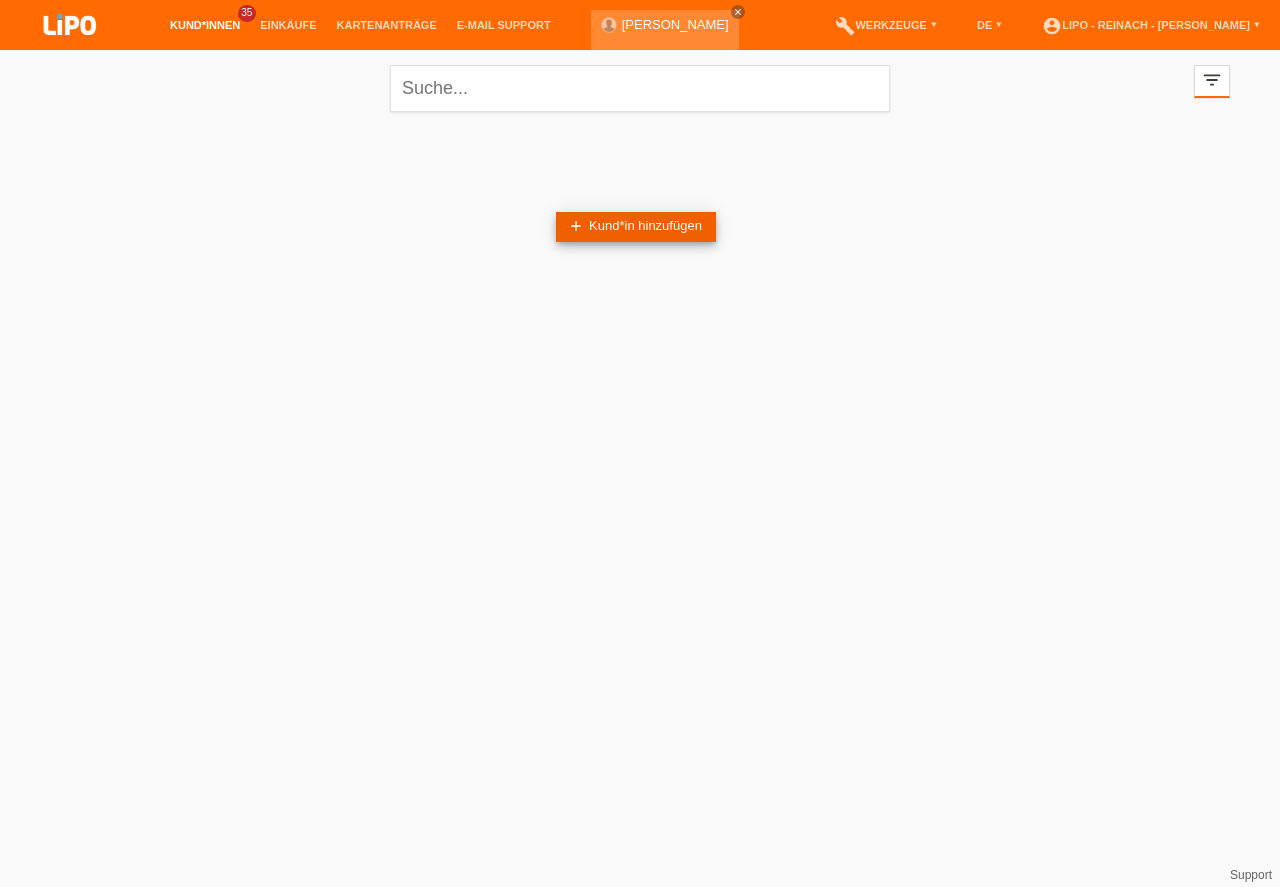 scroll, scrollTop: 0, scrollLeft: 0, axis: both 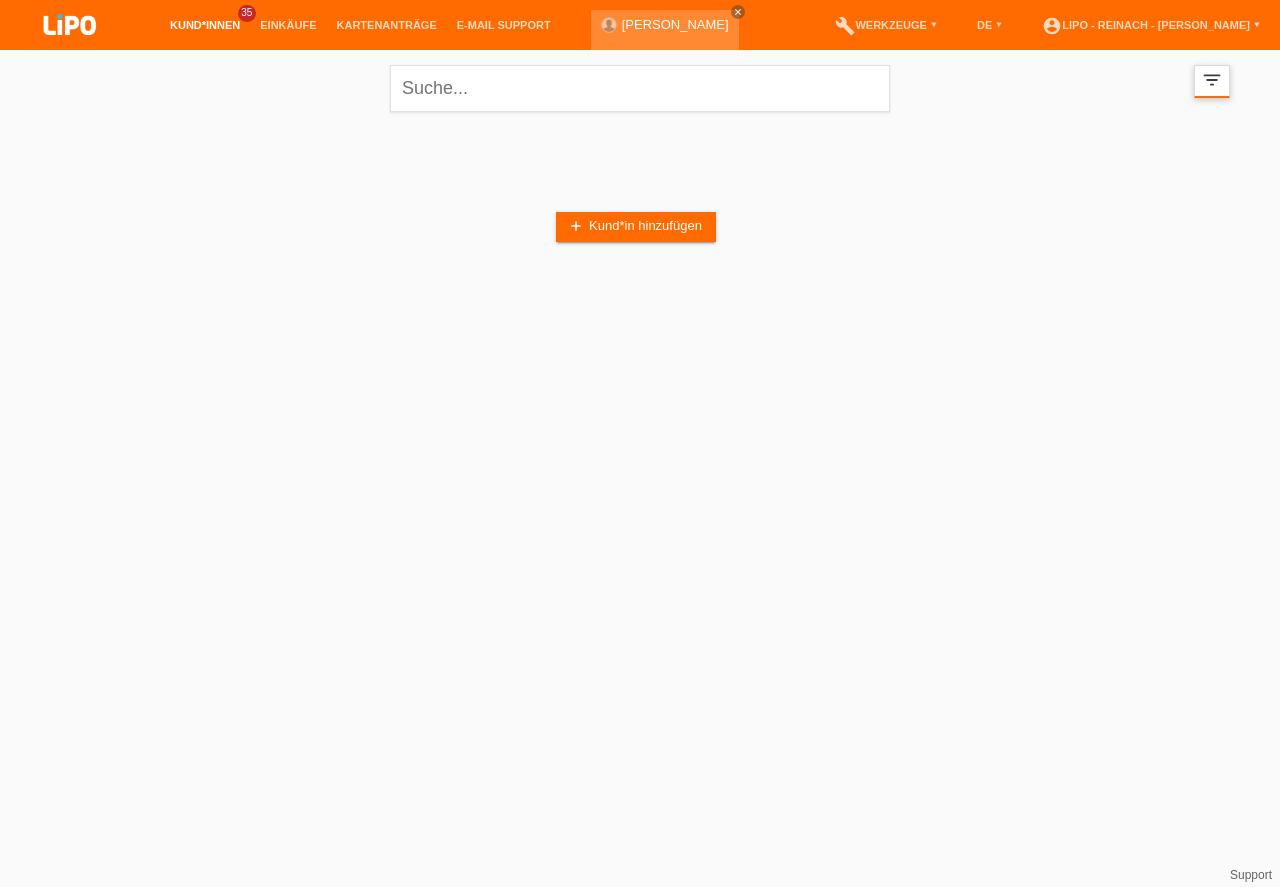 click on "filter_list" at bounding box center (1212, 80) 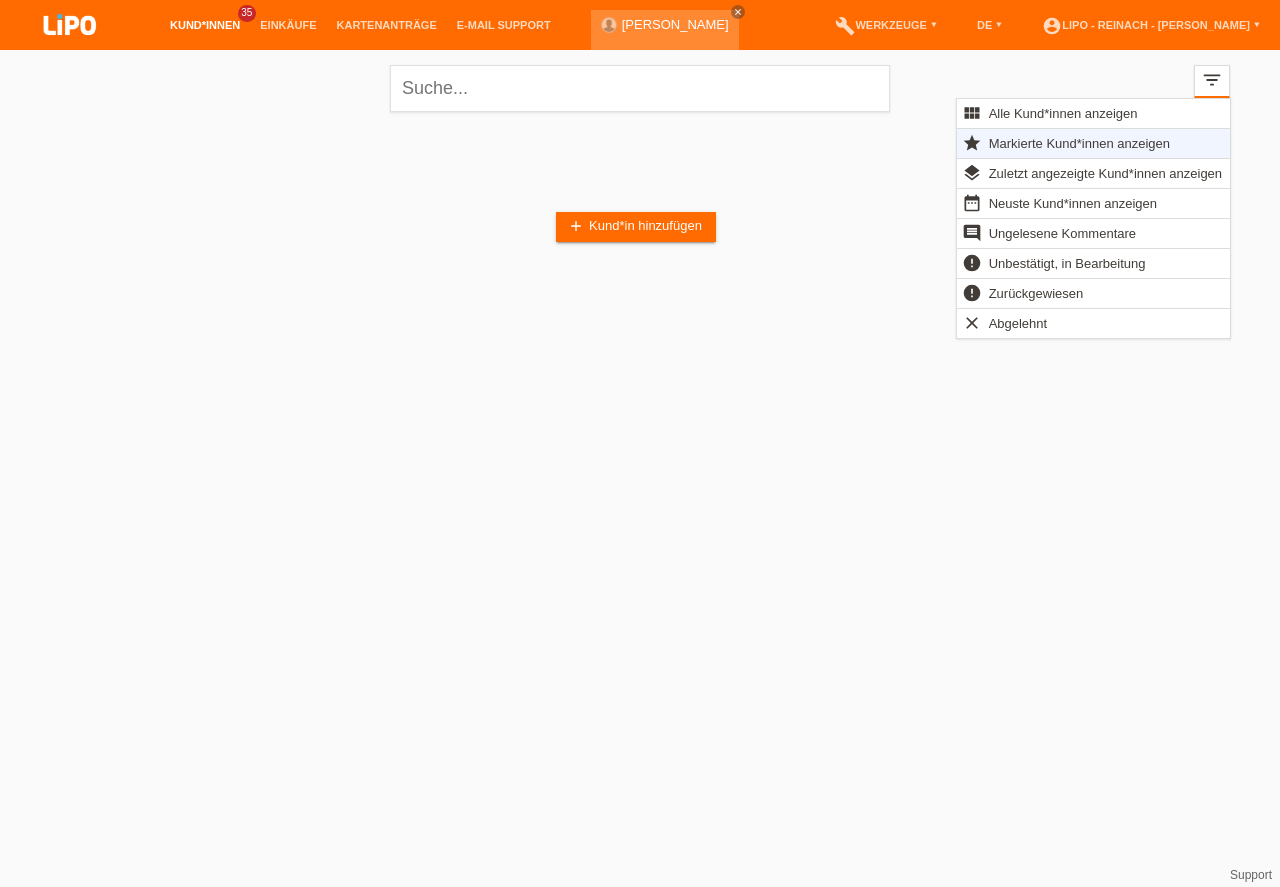 click on "Markierte Kund*innen anzeigen" at bounding box center [1079, 143] 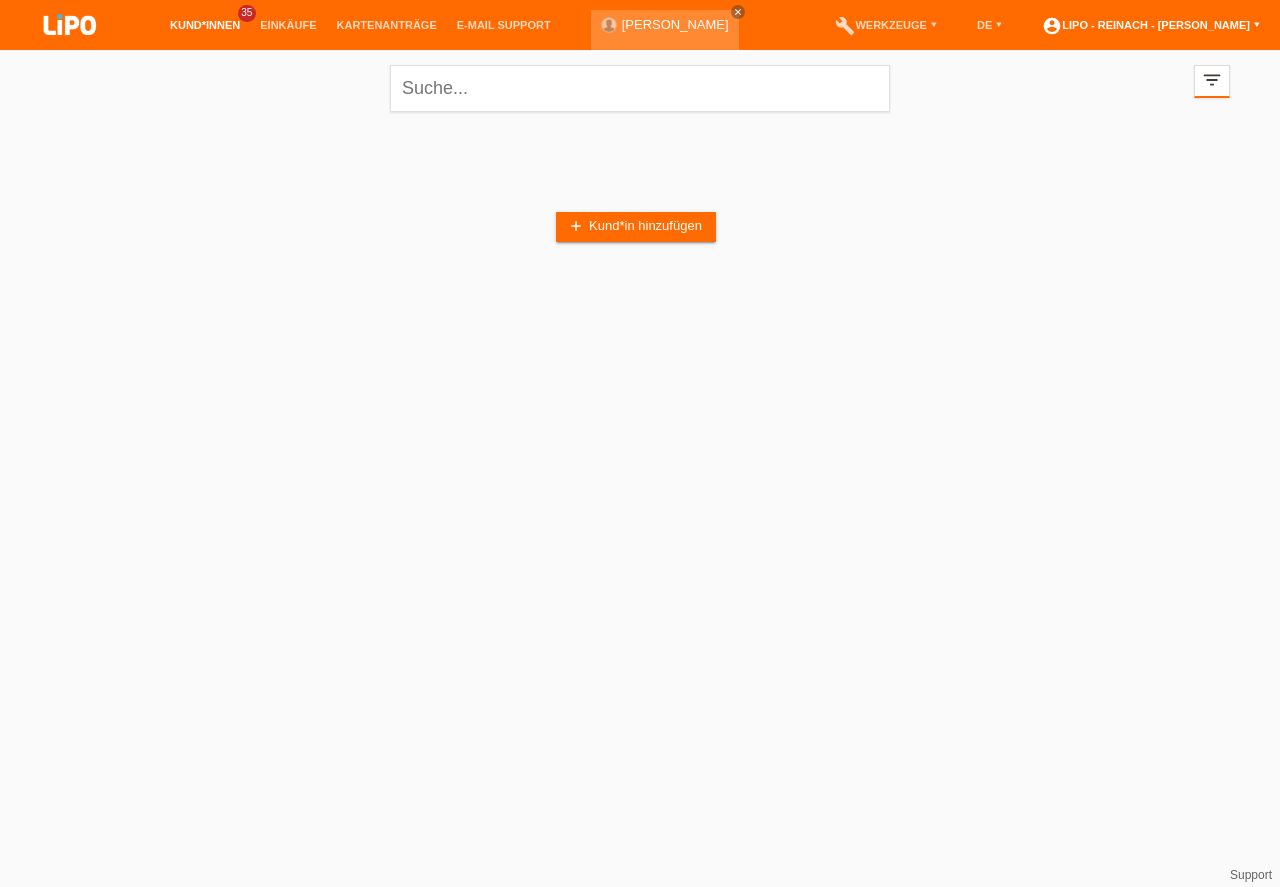 click on "account_circle  LIPO - Reinach - [PERSON_NAME]  ▾" at bounding box center [1151, 25] 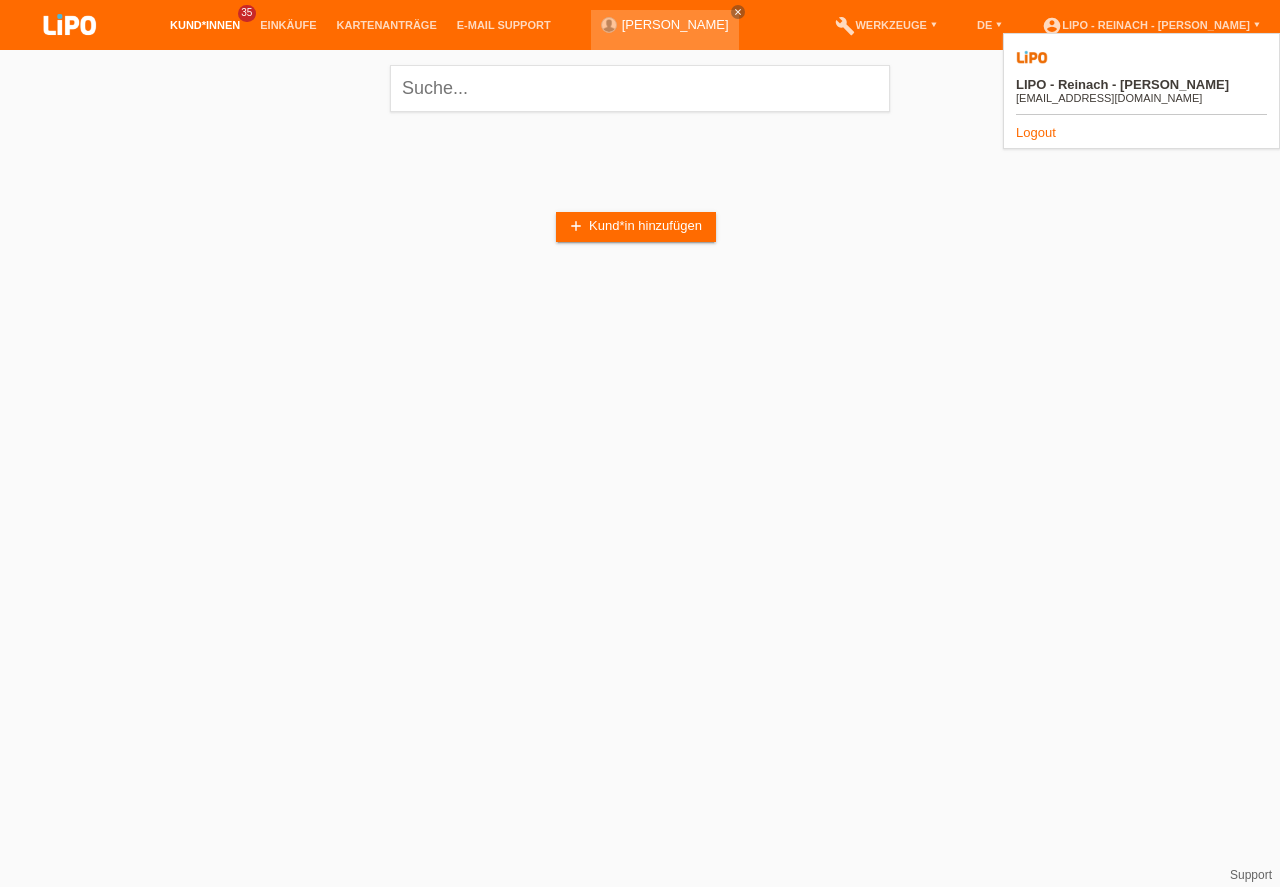 click on "Logout" at bounding box center (1036, 132) 